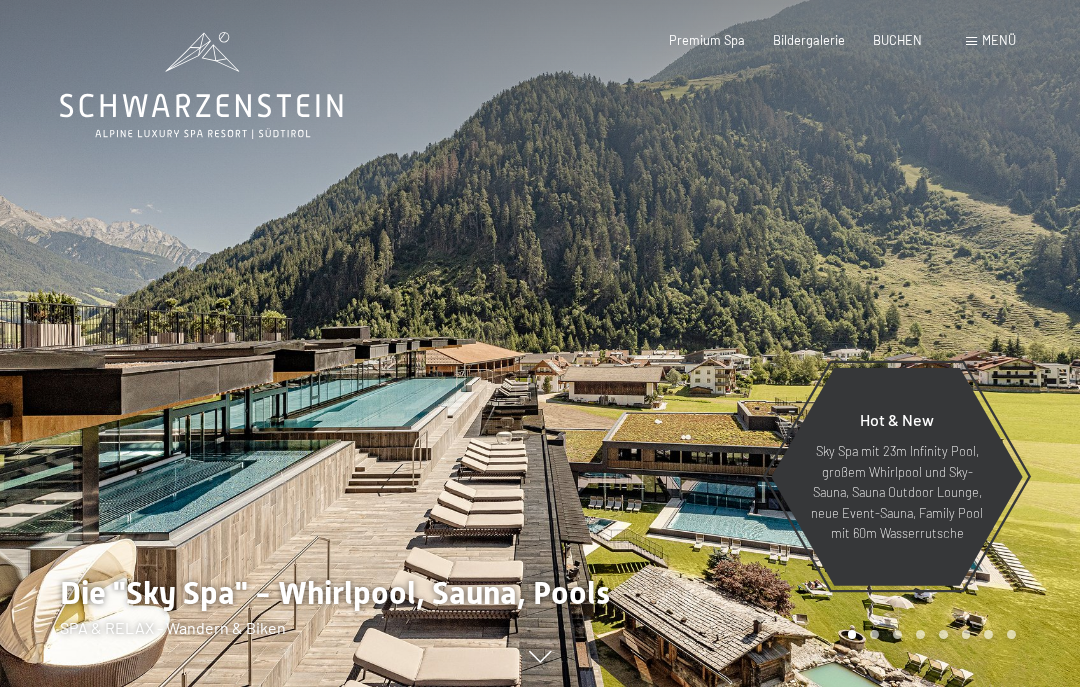 scroll, scrollTop: 0, scrollLeft: 0, axis: both 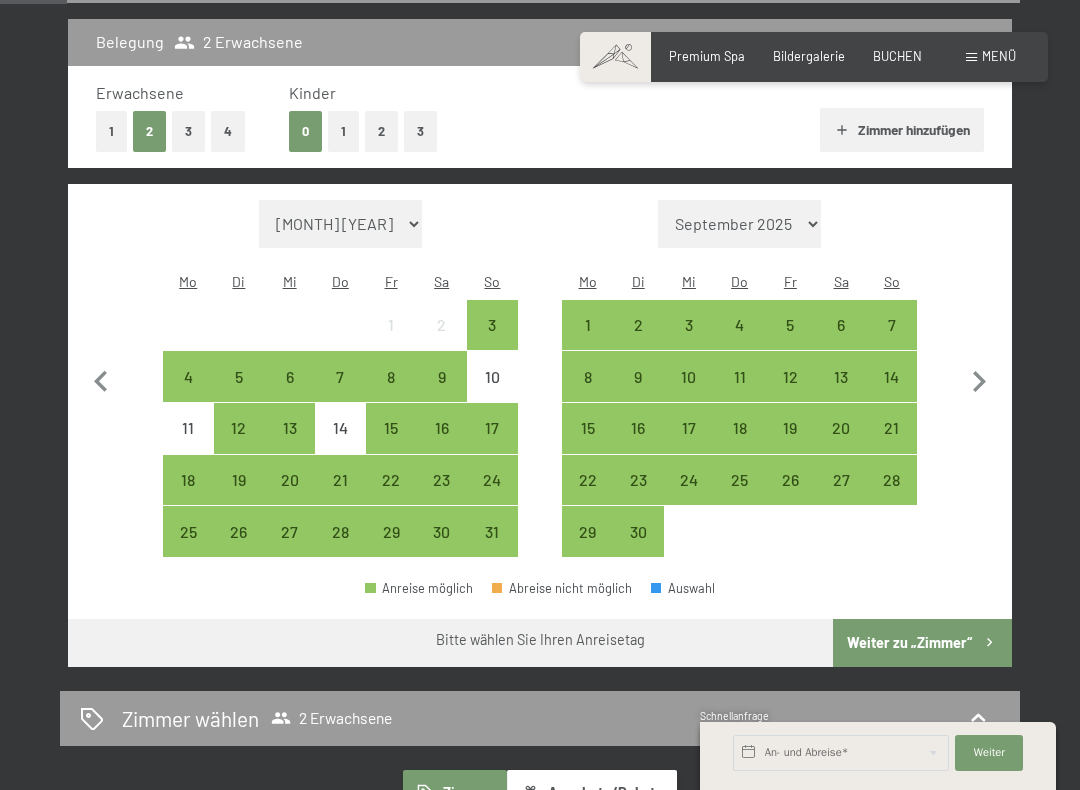 click 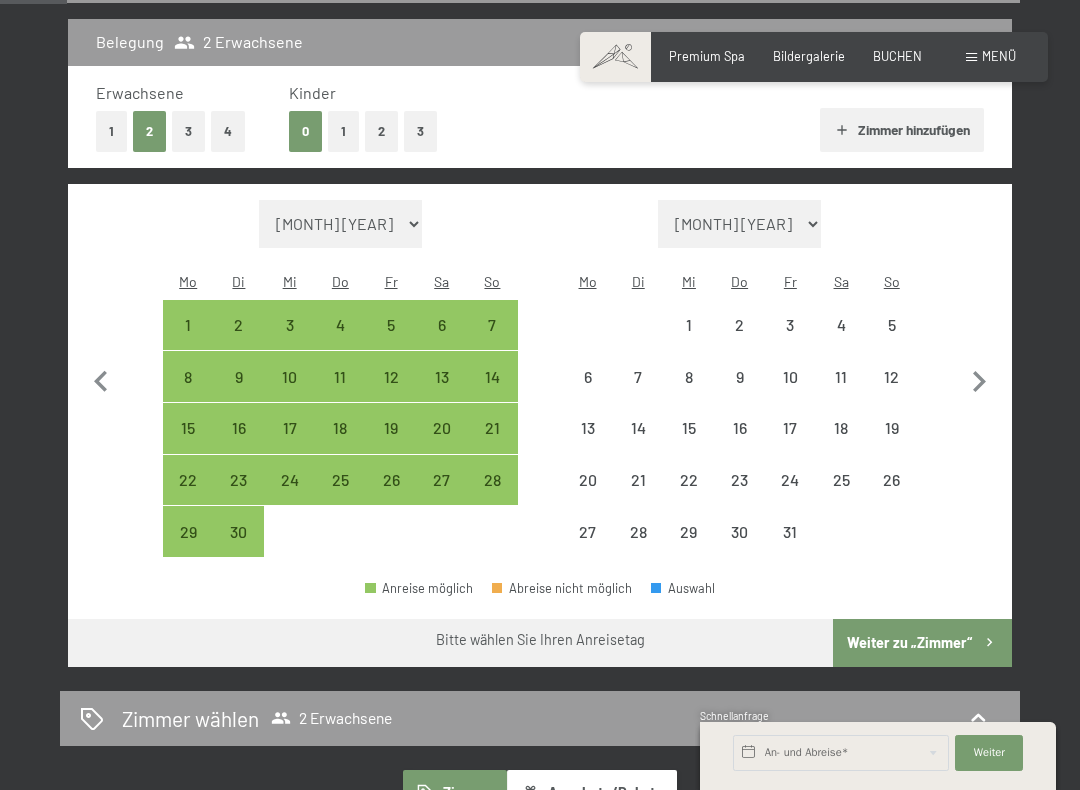select on "[YEAR]-[MONTH]-[DAY]" 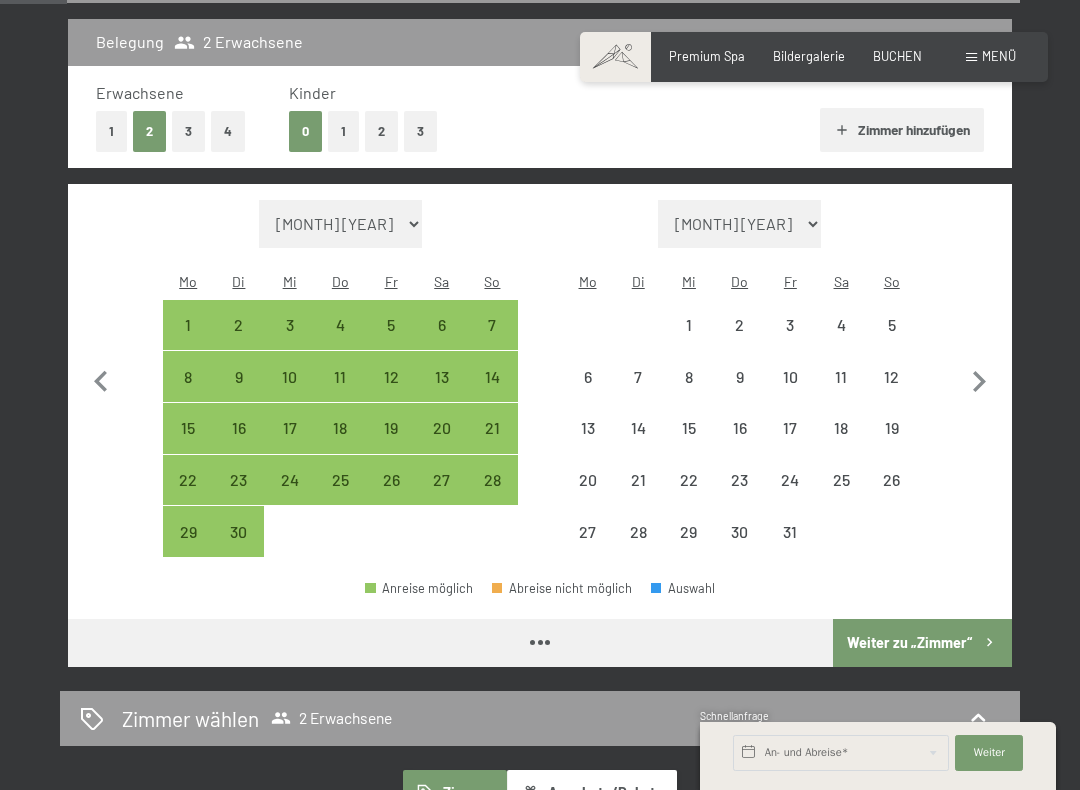 select on "[YEAR]-[MONTH]-[DAY]" 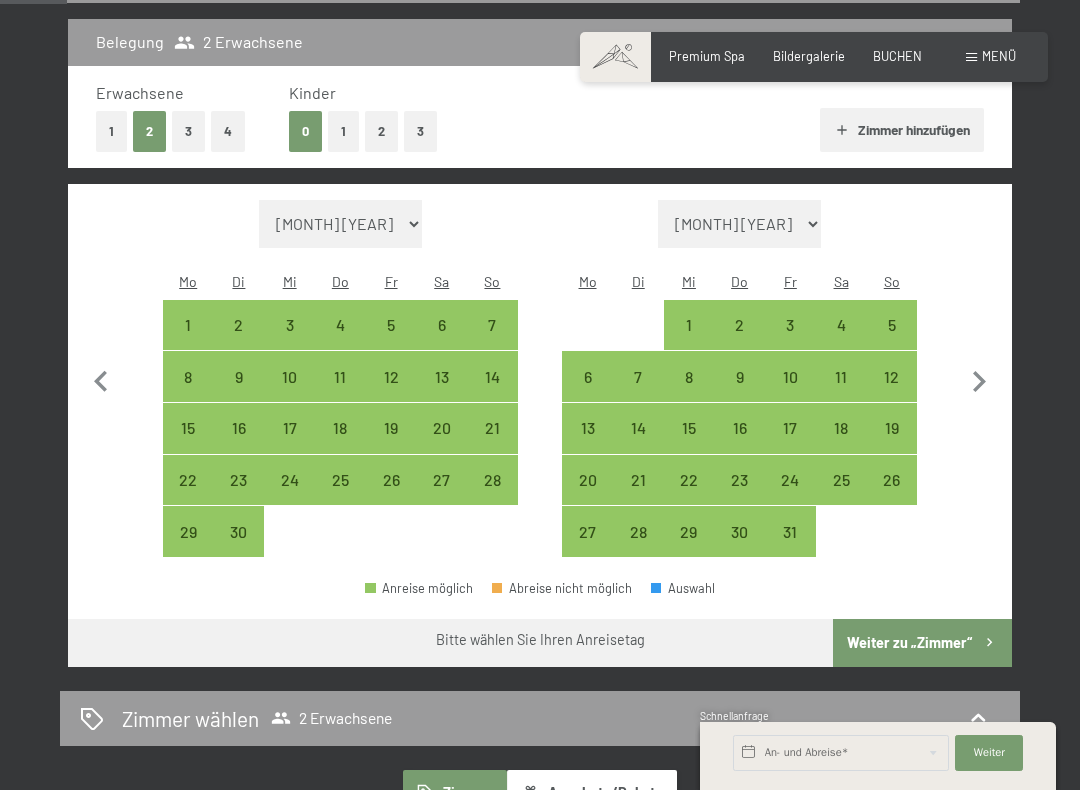 click 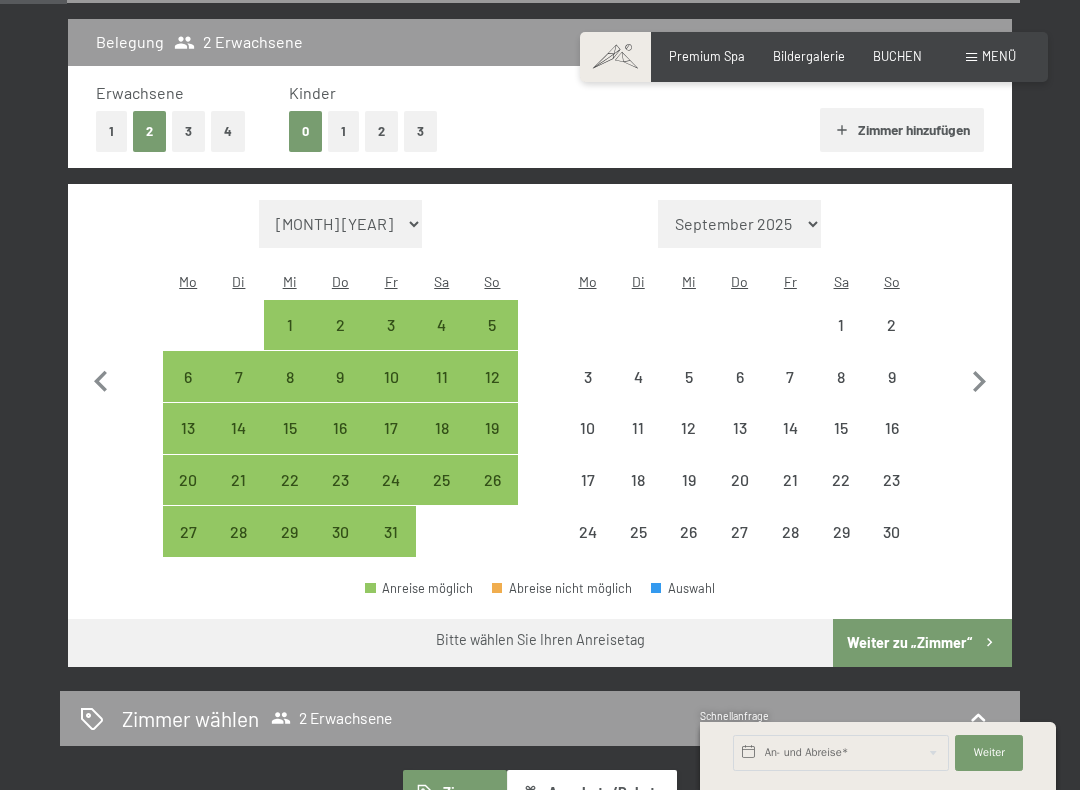 select on "2025-10-01" 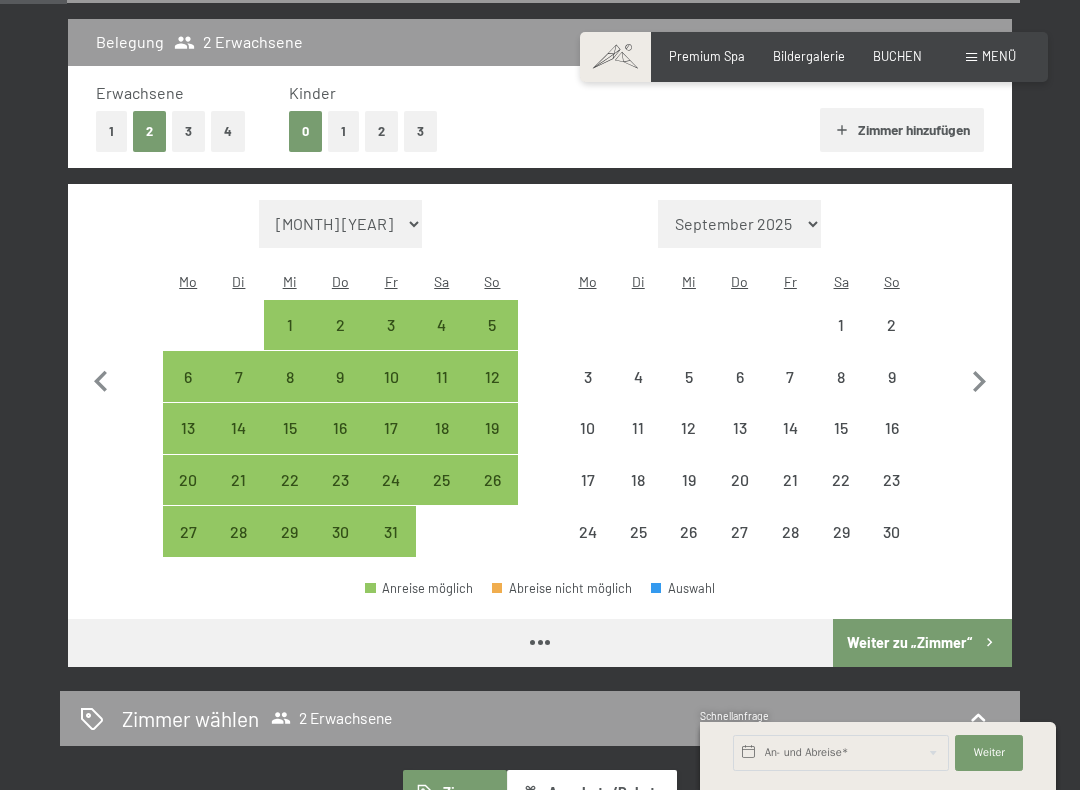 select on "2025-10-01" 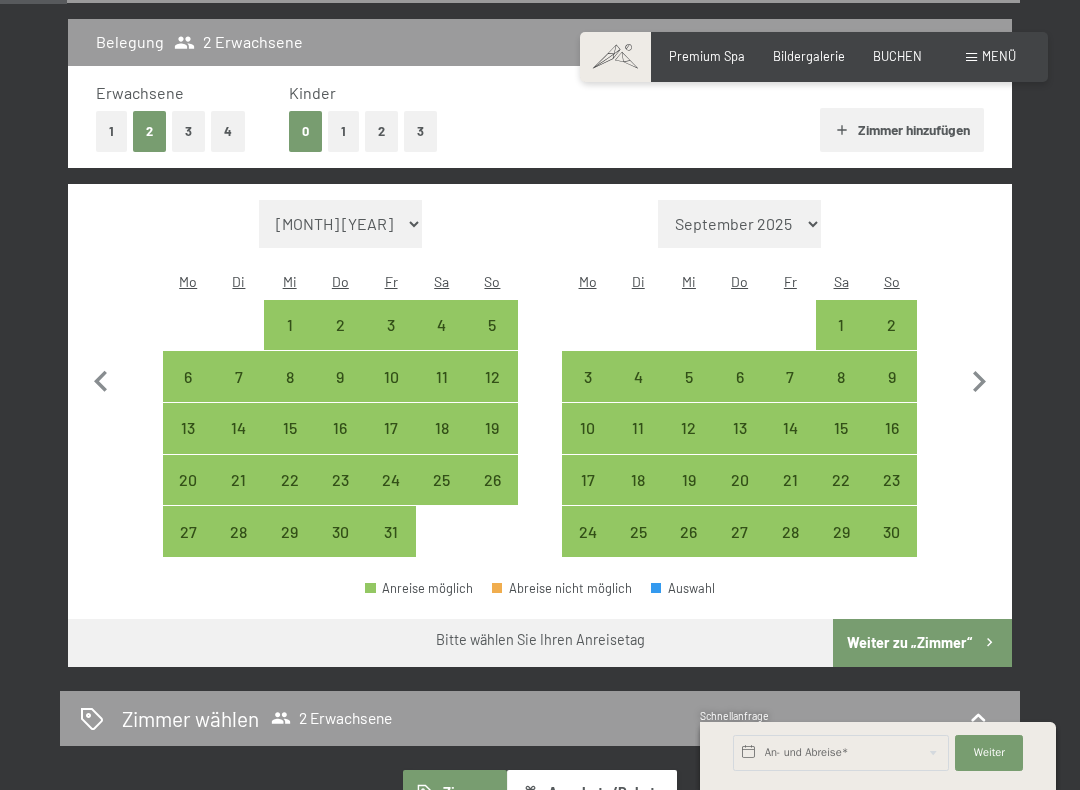 click on "11" at bounding box center (441, 392) 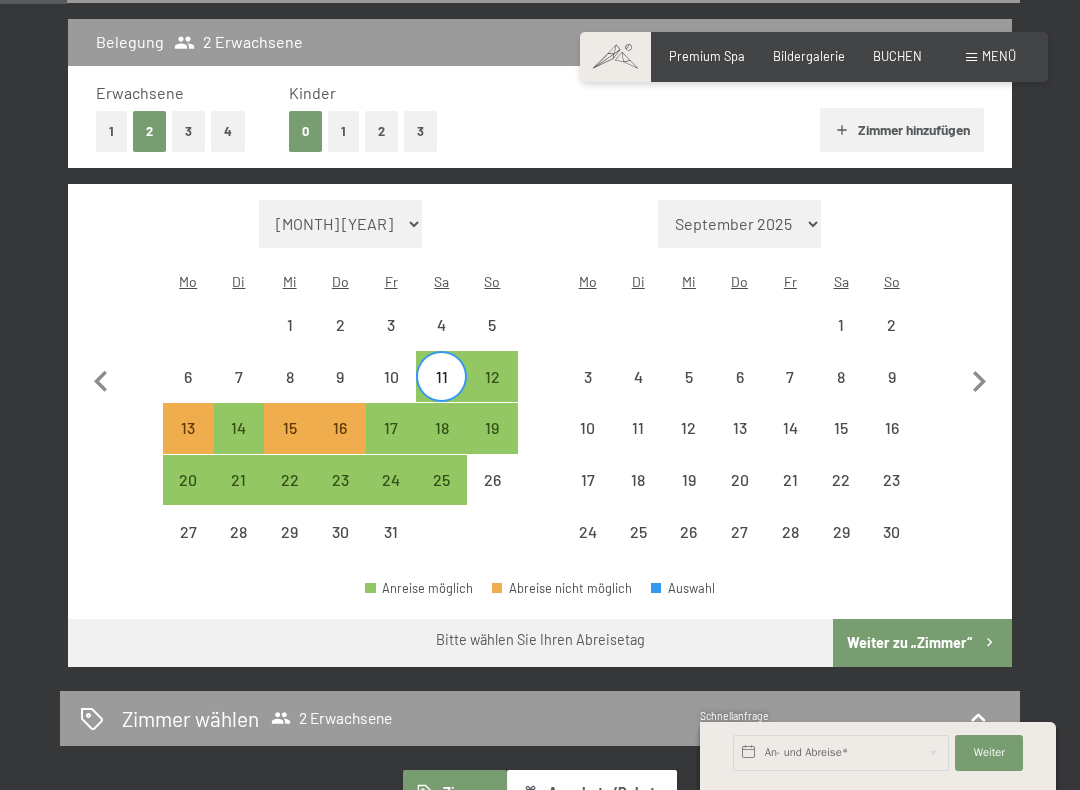 click on "18" at bounding box center [441, 443] 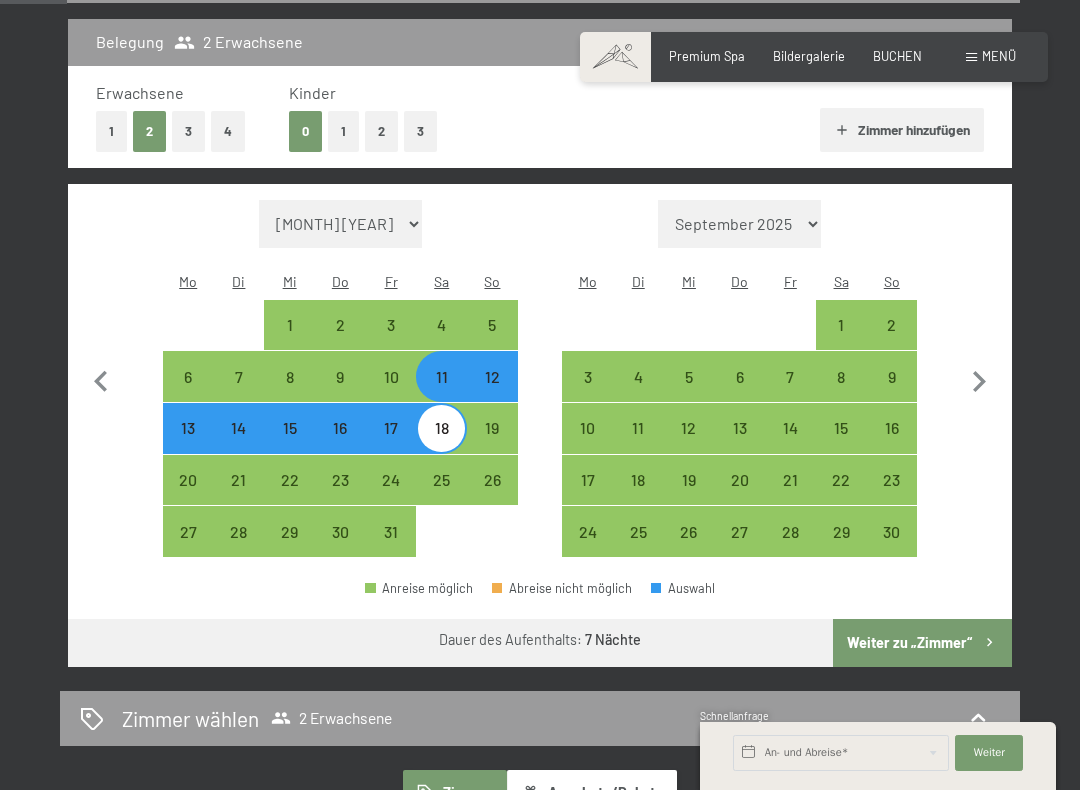 click on "3" at bounding box center (188, 131) 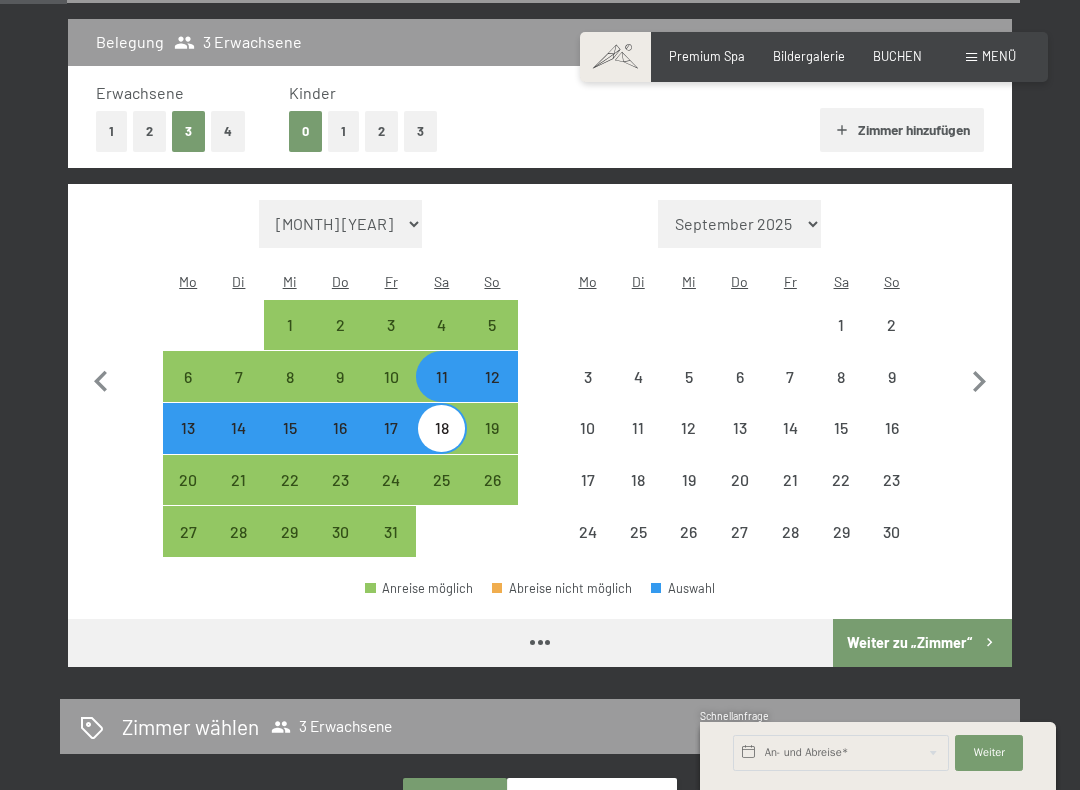 select on "2025-10-01" 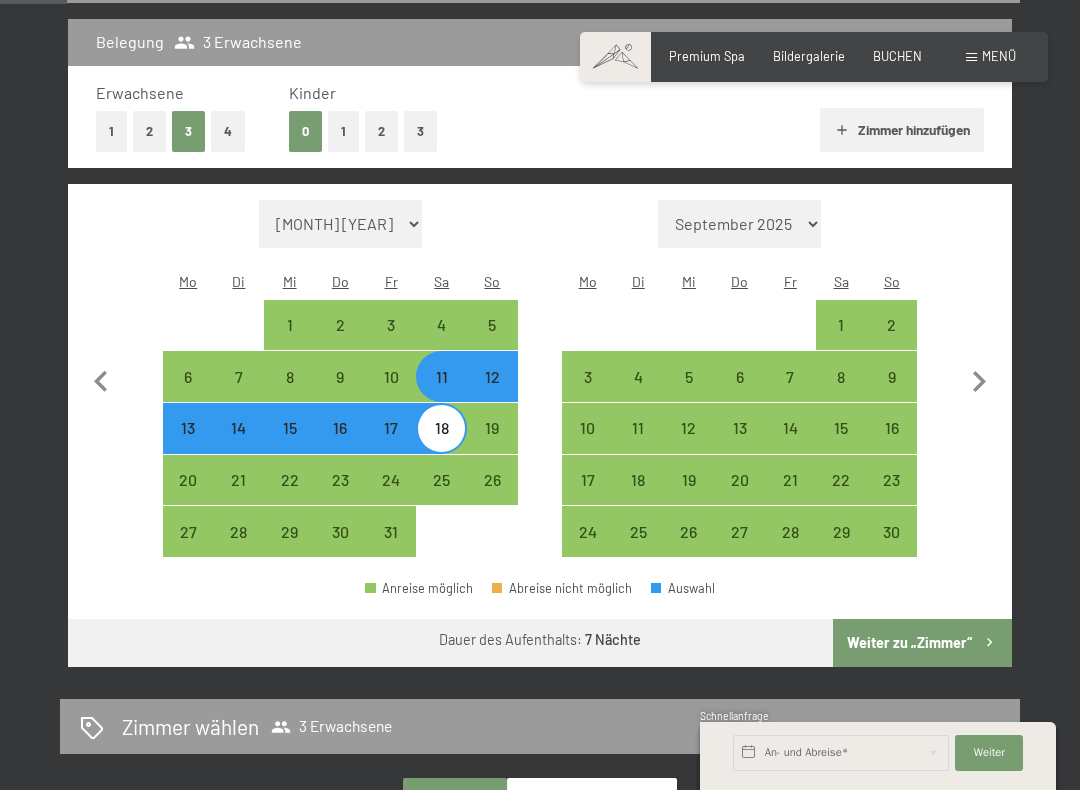 click on "Weiter zu „Zimmer“" at bounding box center (922, 643) 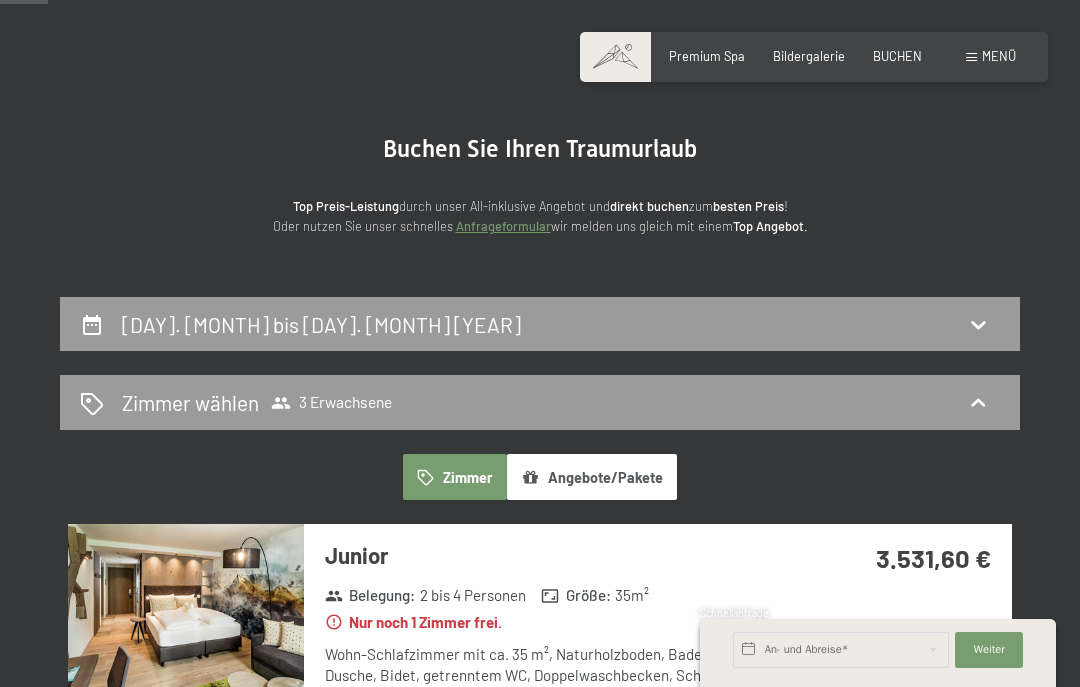scroll, scrollTop: 0, scrollLeft: 0, axis: both 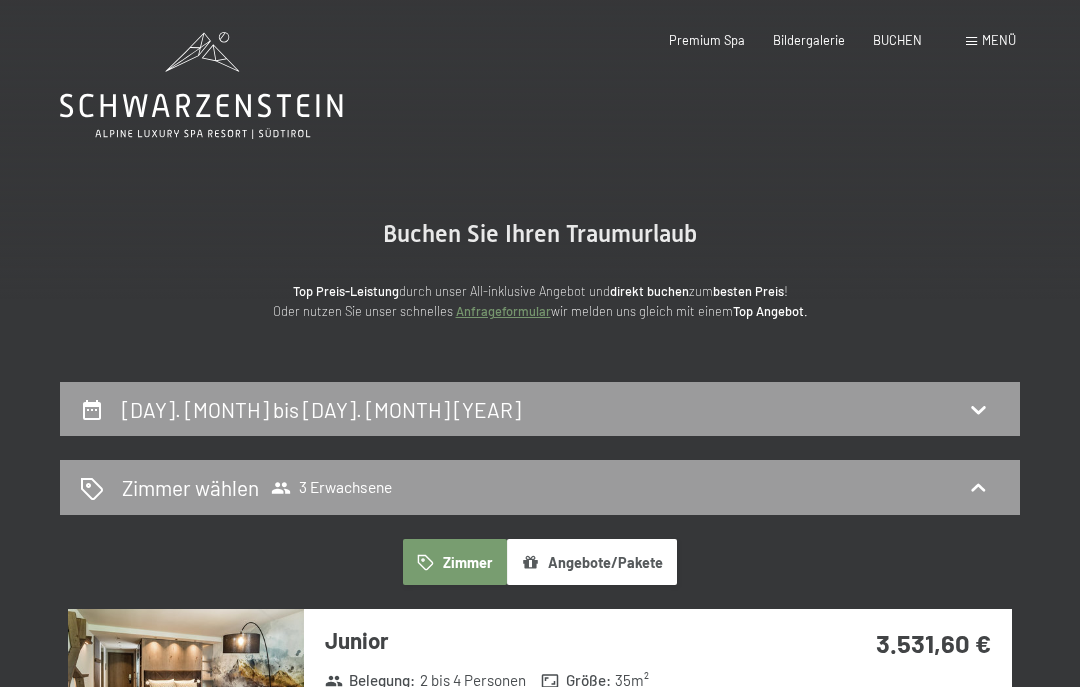 click 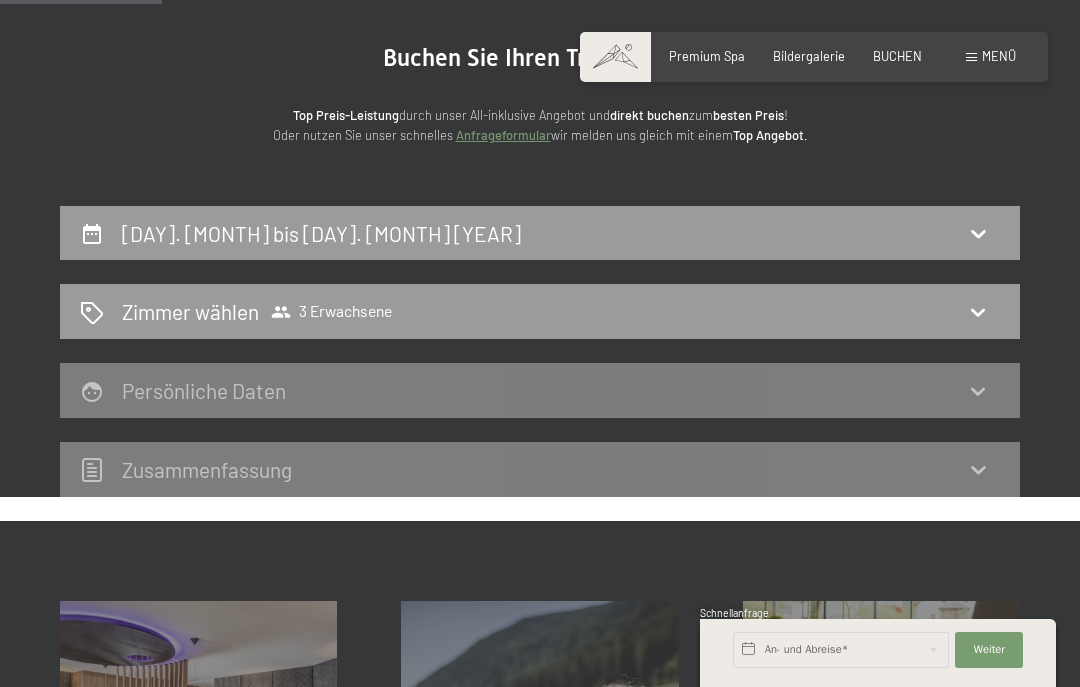 scroll, scrollTop: 173, scrollLeft: 0, axis: vertical 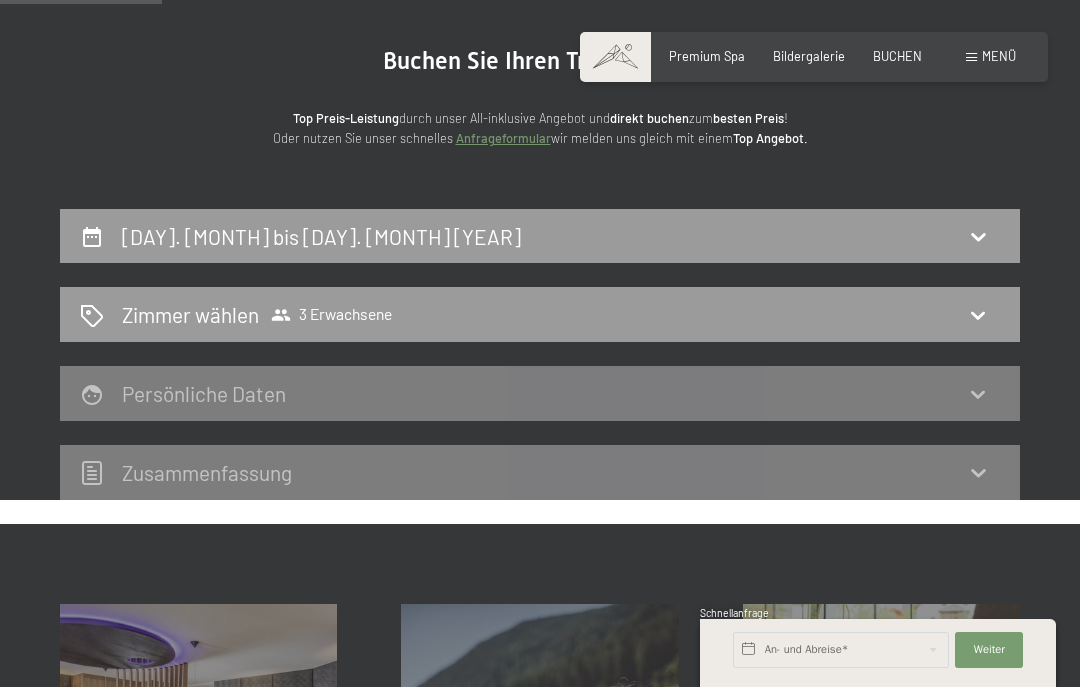 click on "Zimmer wählen" at bounding box center [190, 314] 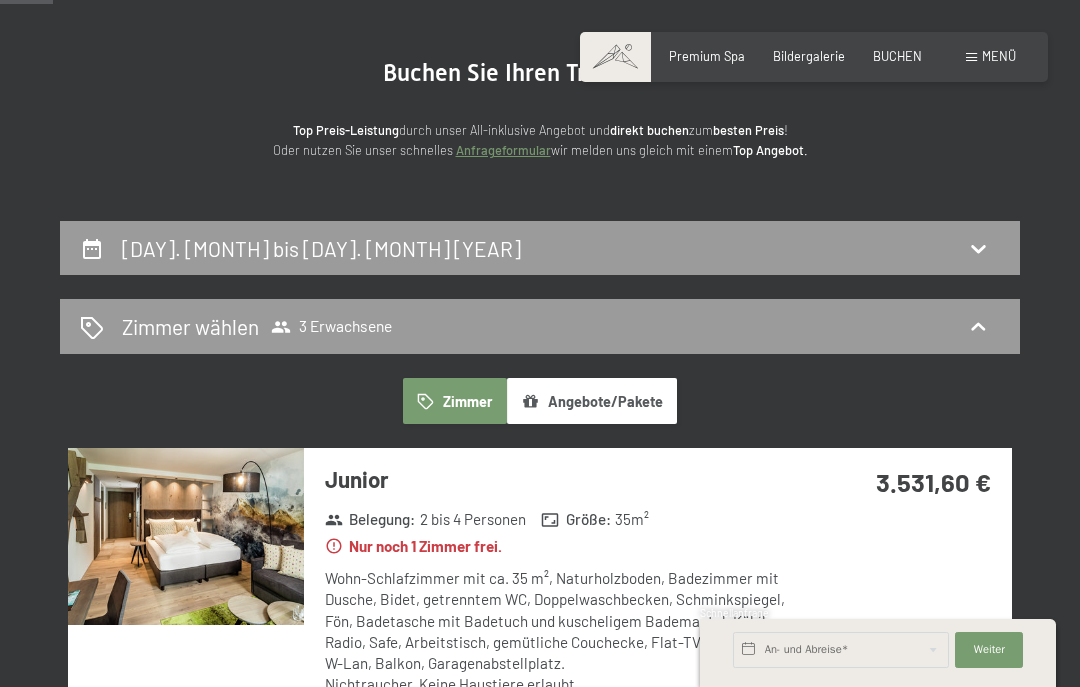 scroll, scrollTop: 61, scrollLeft: 0, axis: vertical 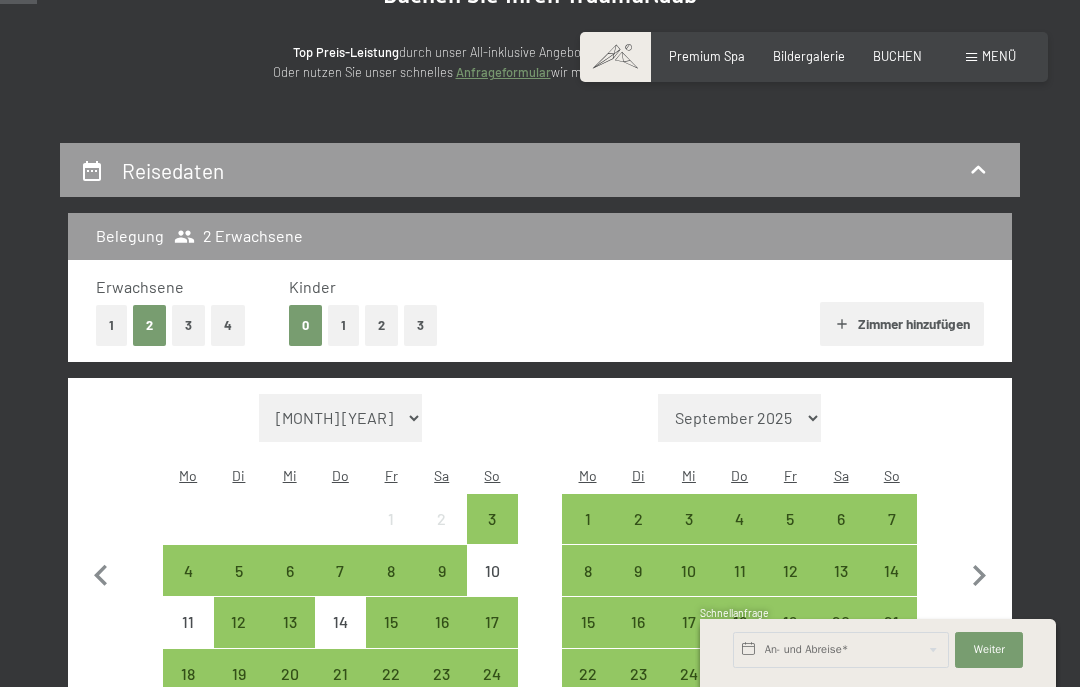 click 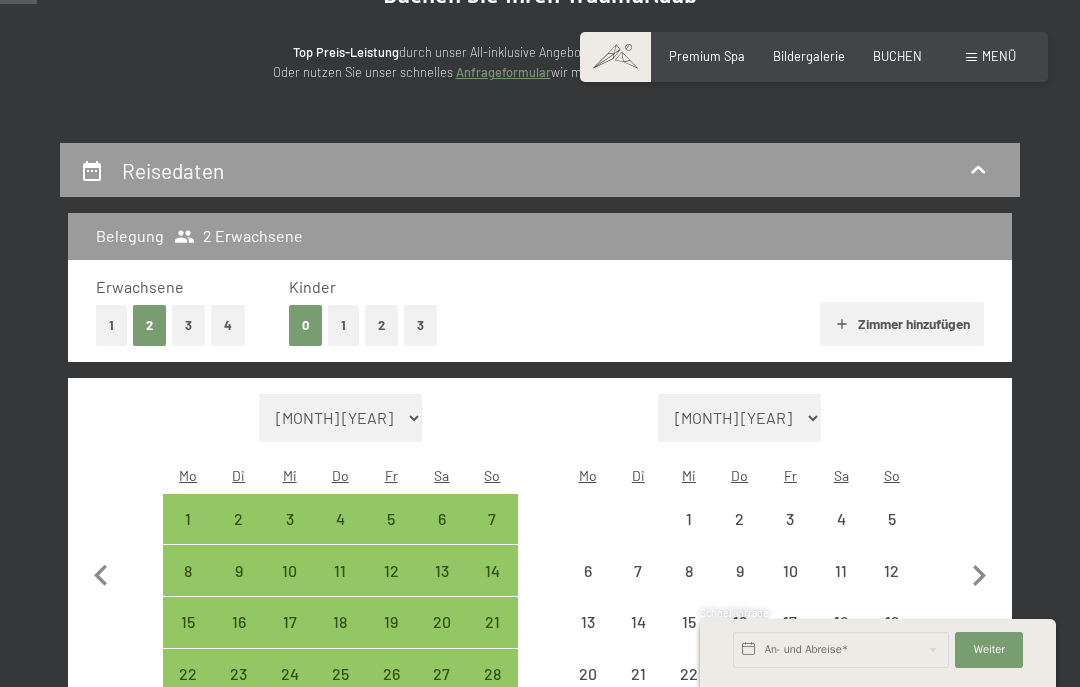 select on "[YEAR]-[MONTH]-[DAY]" 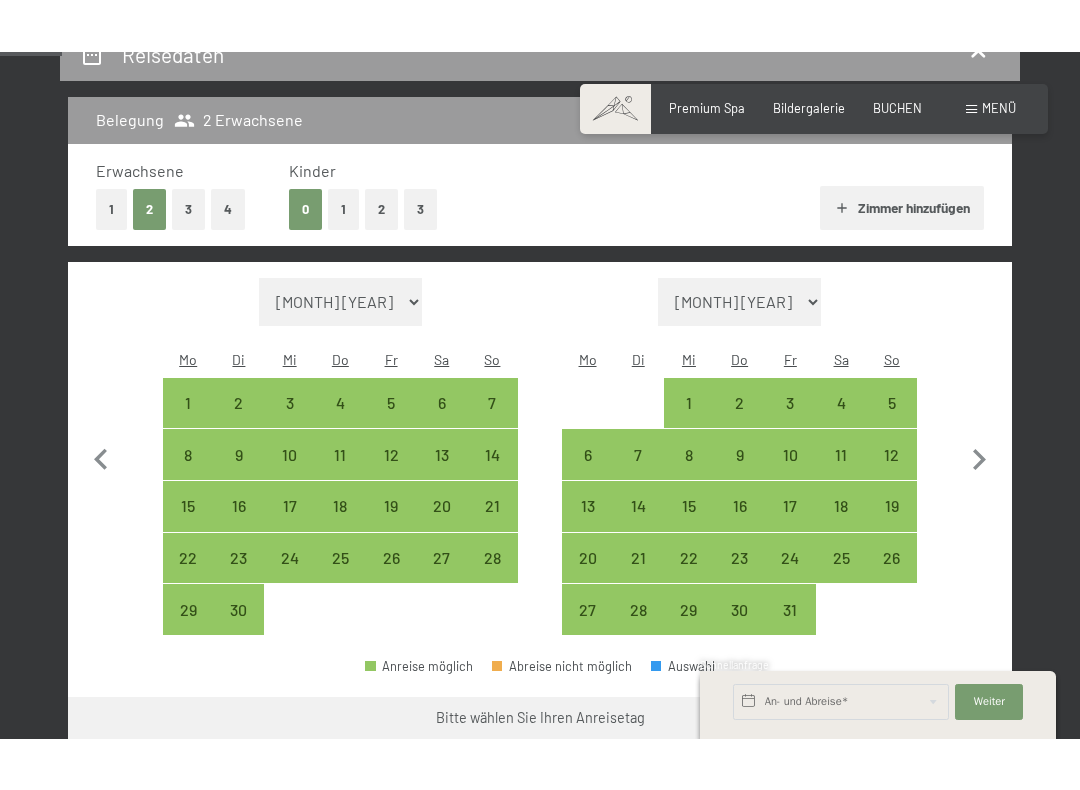 scroll, scrollTop: 408, scrollLeft: 0, axis: vertical 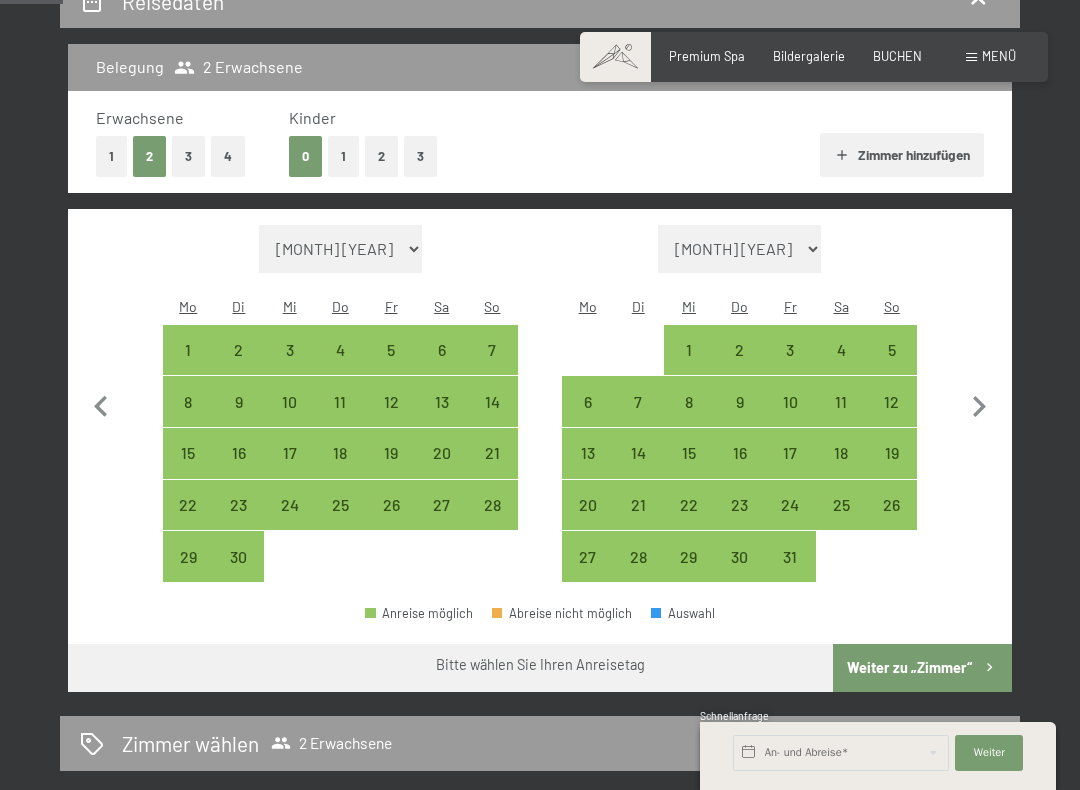 click on "11" at bounding box center [841, 417] 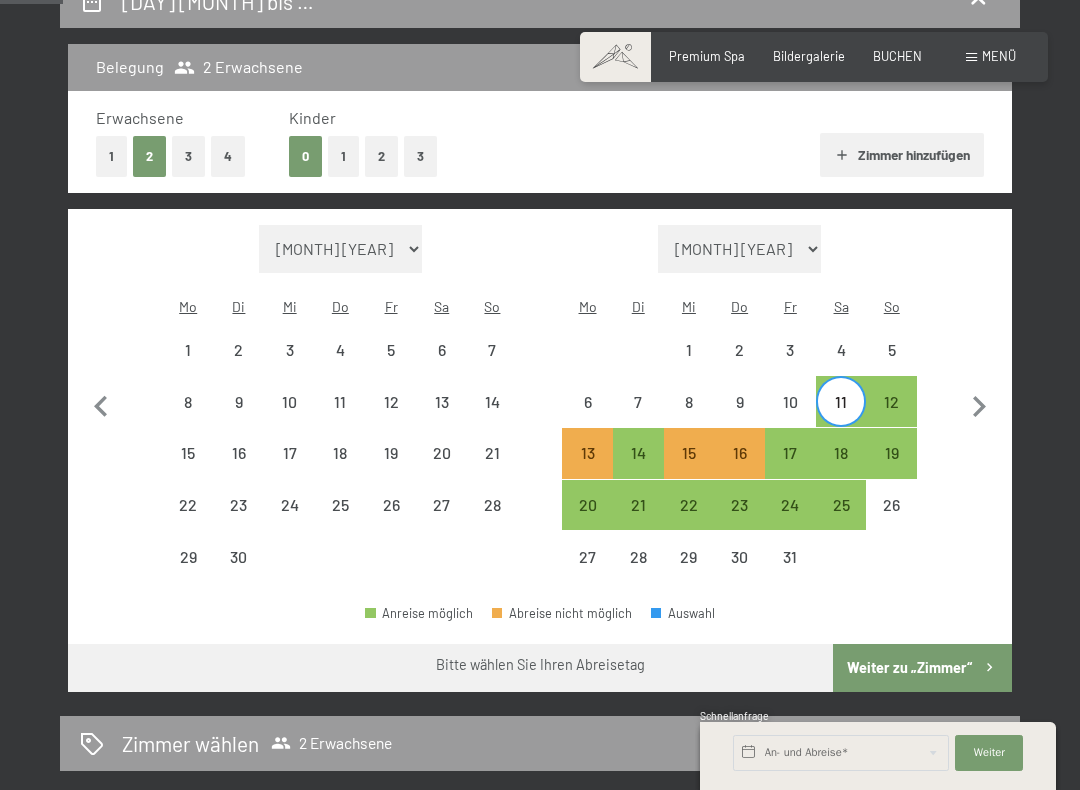 click on "18" at bounding box center [841, 468] 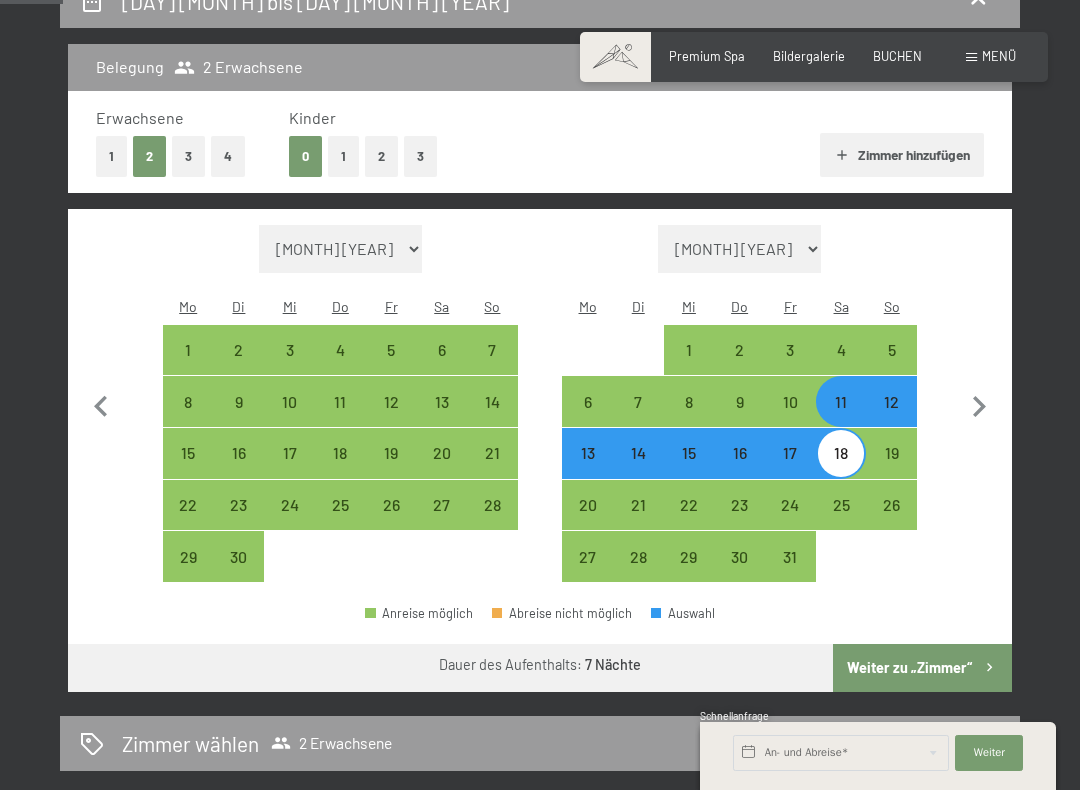 click on "Weiter zu „Zimmer“" at bounding box center (922, 668) 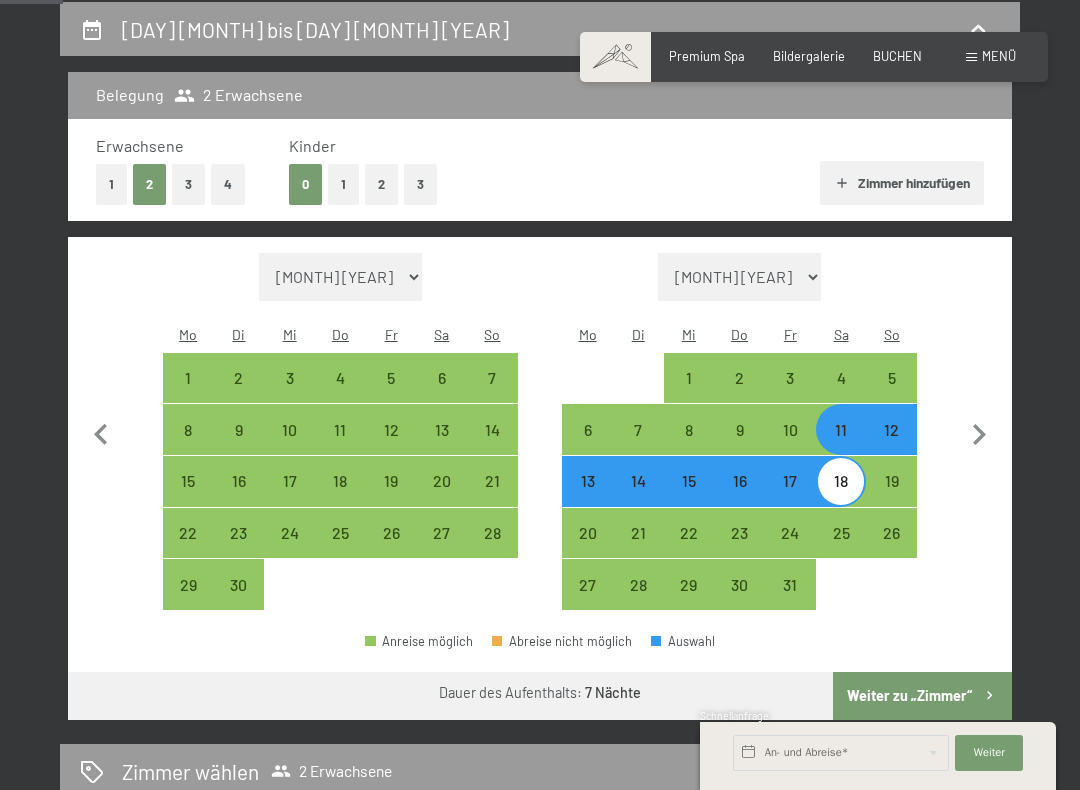 select on "[YEAR]-[MONTH]-[DAY]" 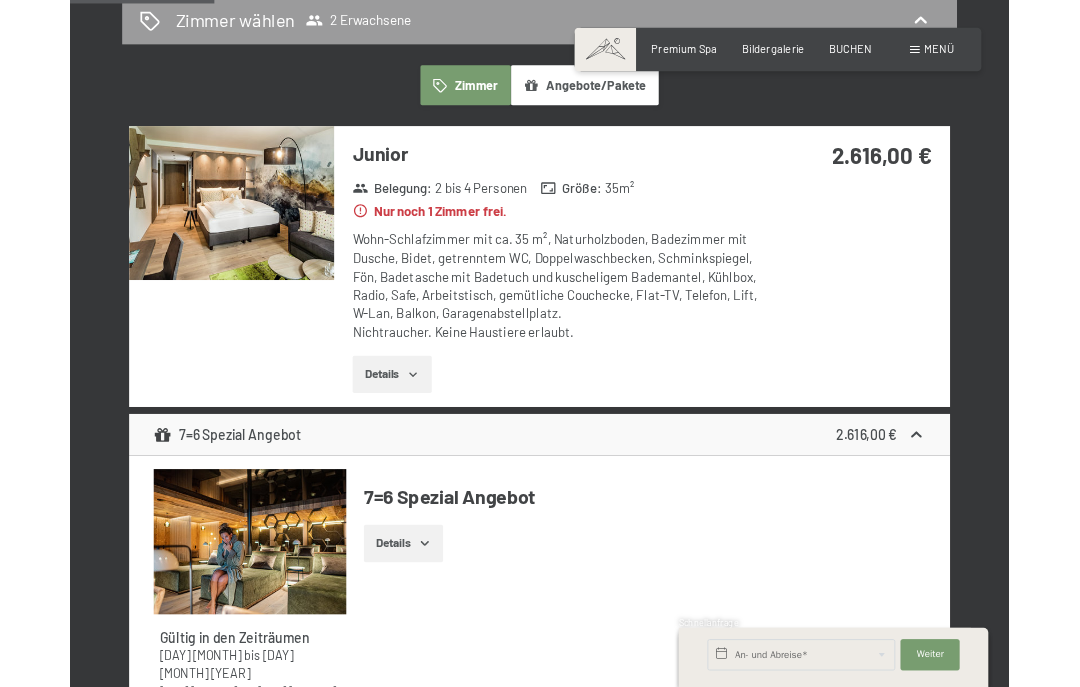 scroll, scrollTop: 463, scrollLeft: 0, axis: vertical 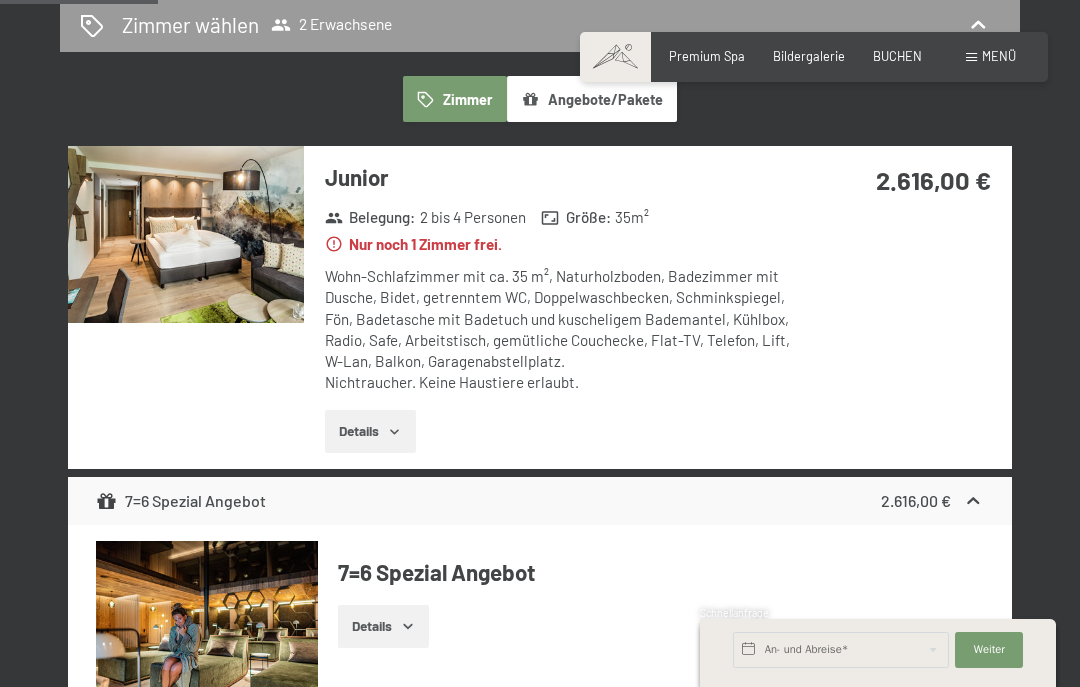 click on "Angebote/Pakete" at bounding box center (592, 99) 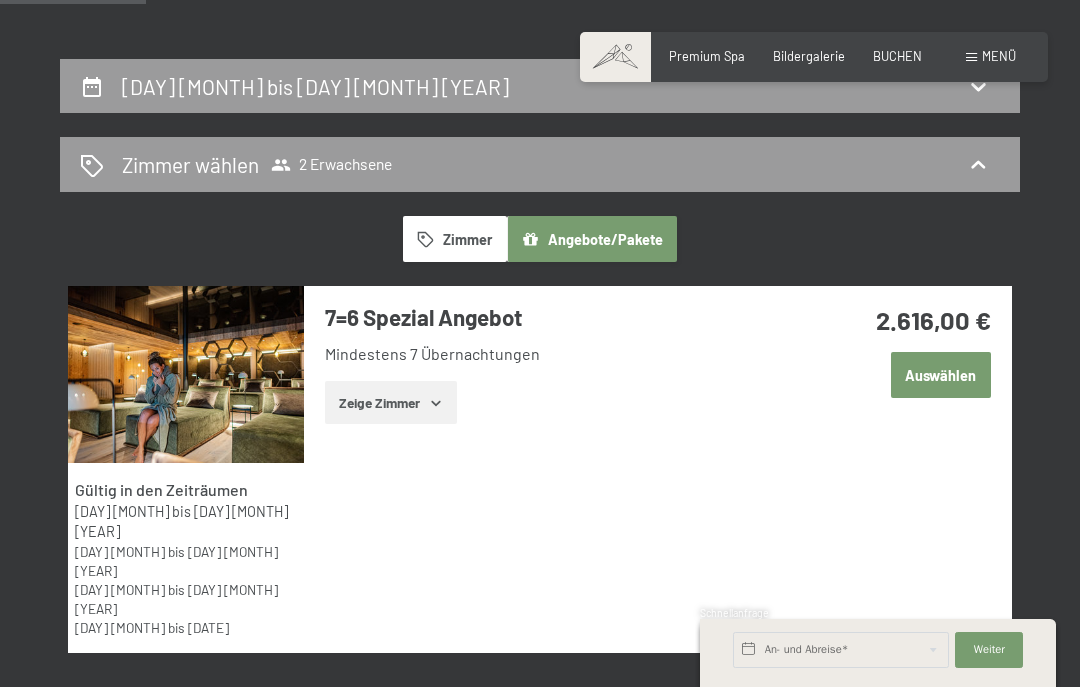 scroll, scrollTop: 314, scrollLeft: 0, axis: vertical 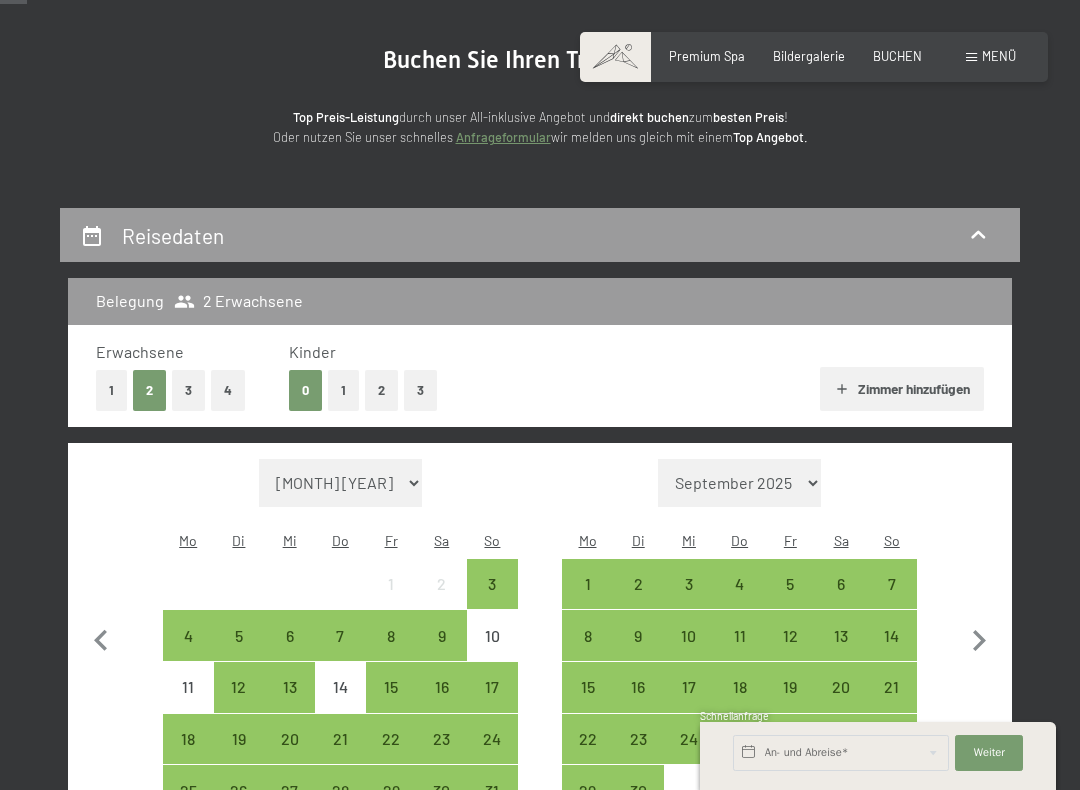 click 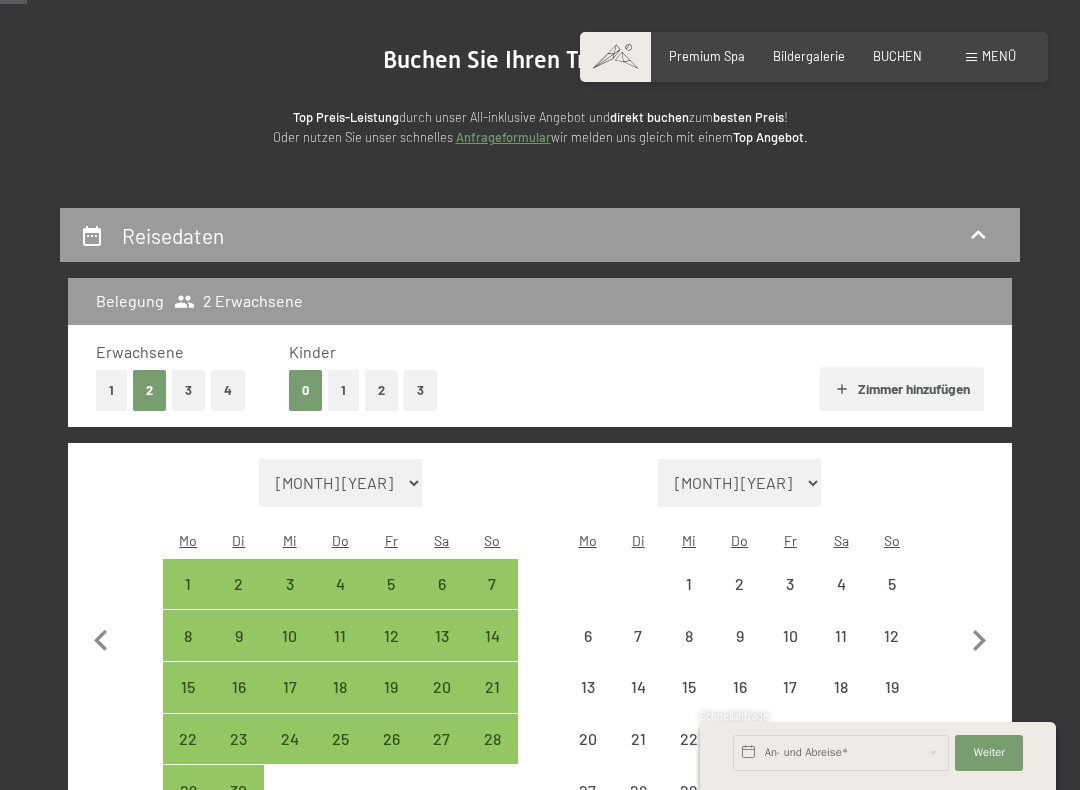 select on "[YEAR]-[MONTH]-[DAY]" 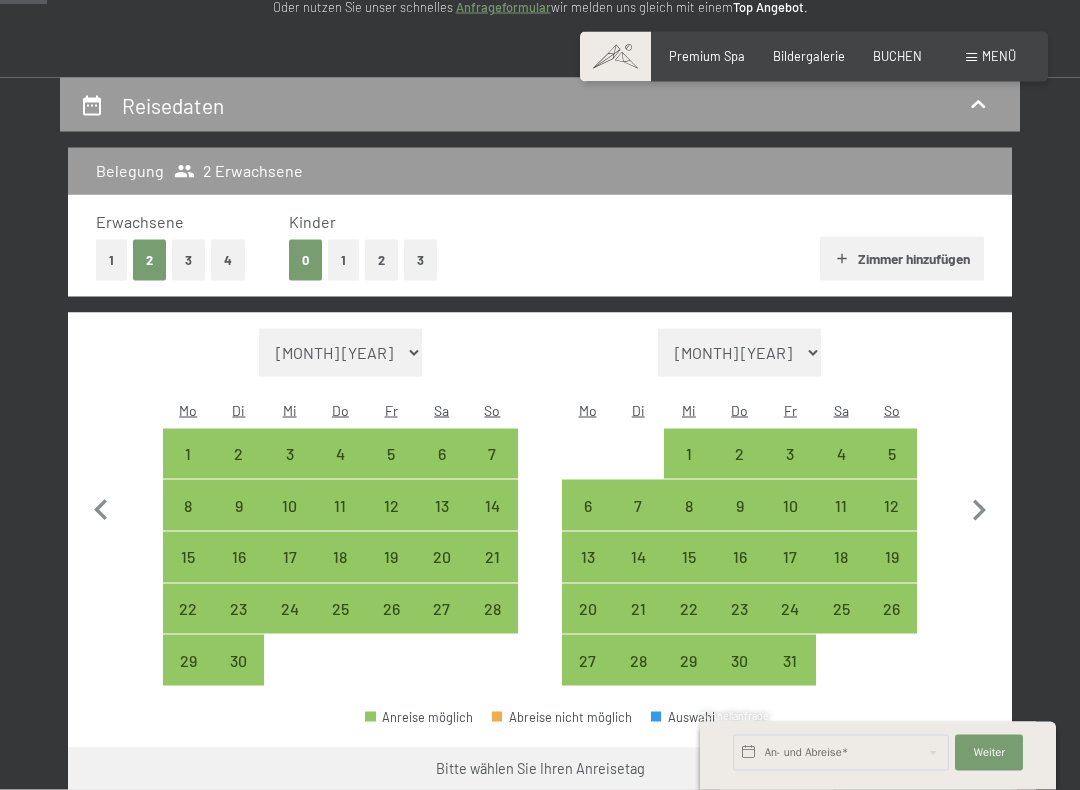 scroll, scrollTop: 309, scrollLeft: 0, axis: vertical 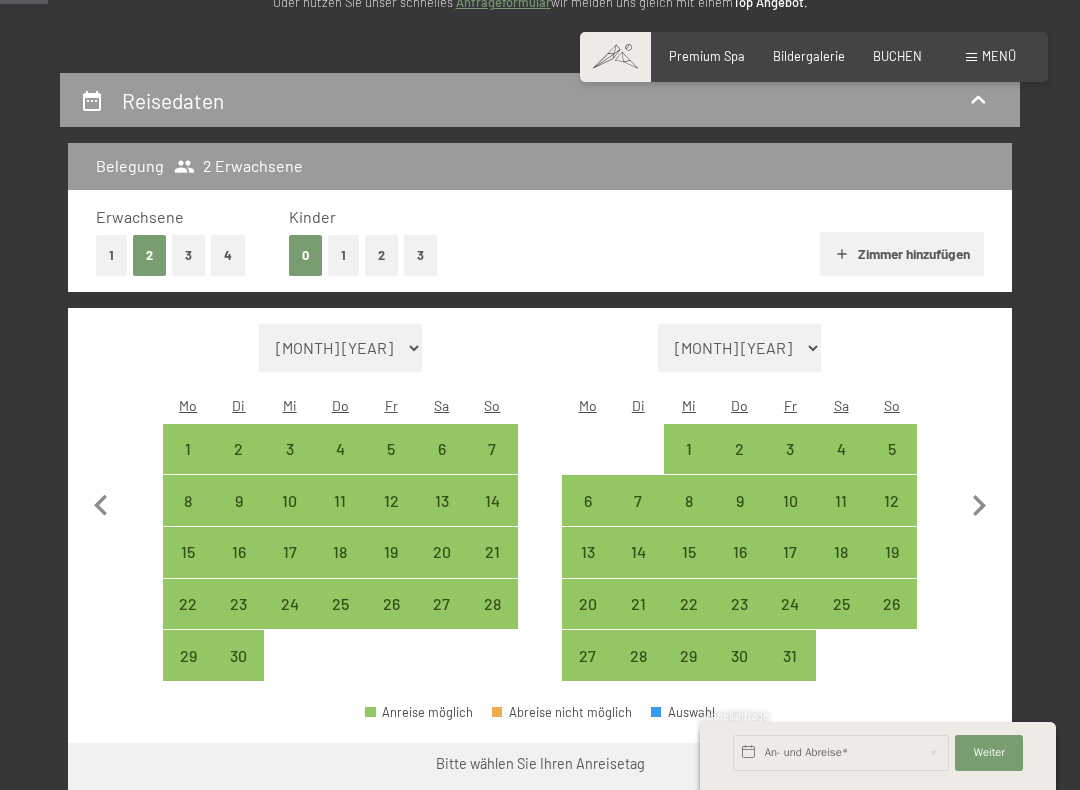 click on "11" at bounding box center [841, 516] 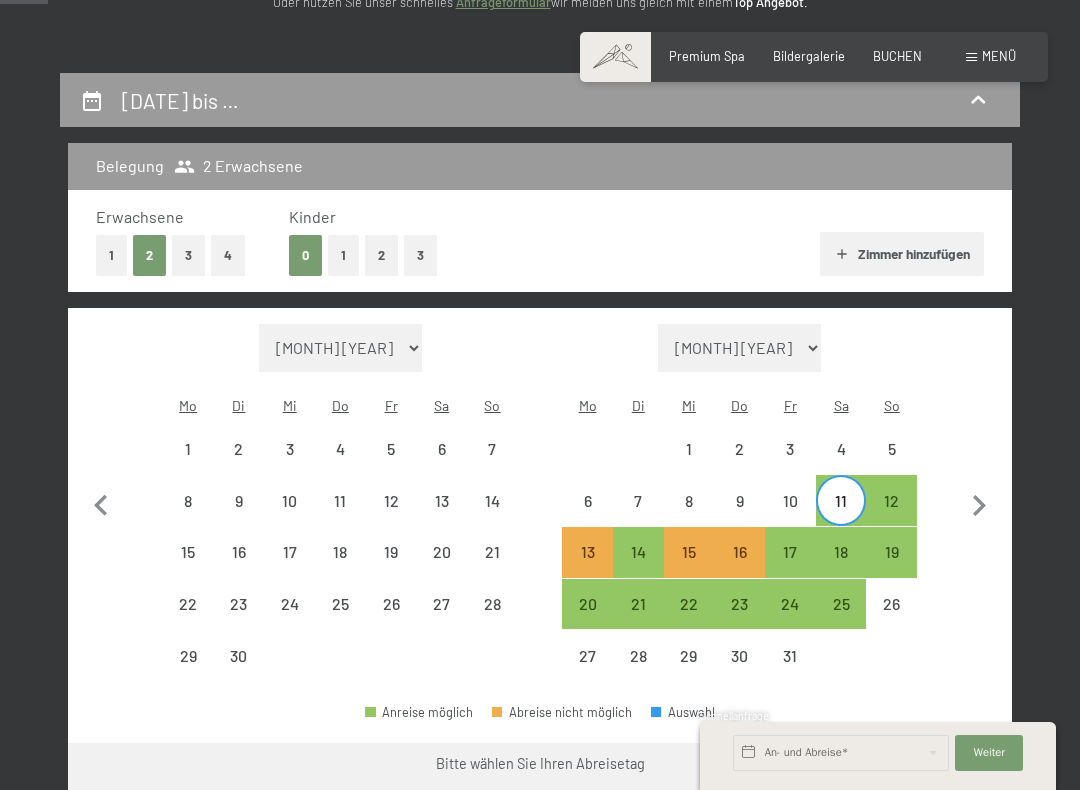 click on "17" at bounding box center (790, 567) 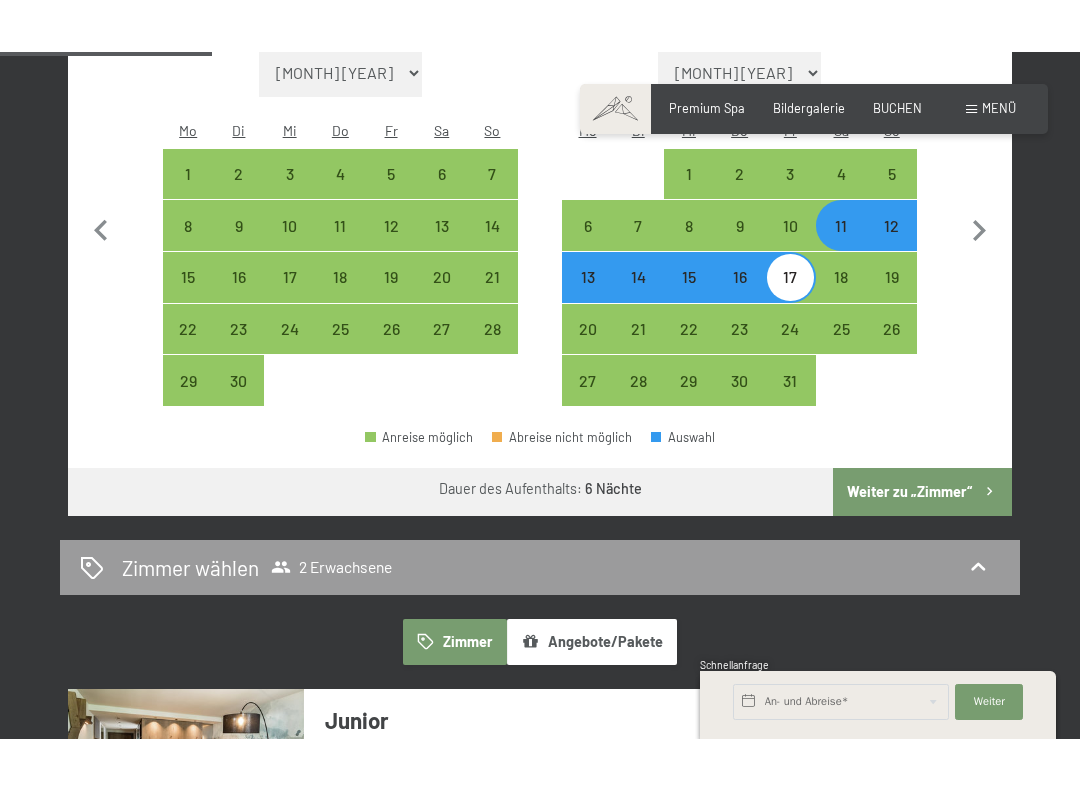 scroll, scrollTop: 643, scrollLeft: 0, axis: vertical 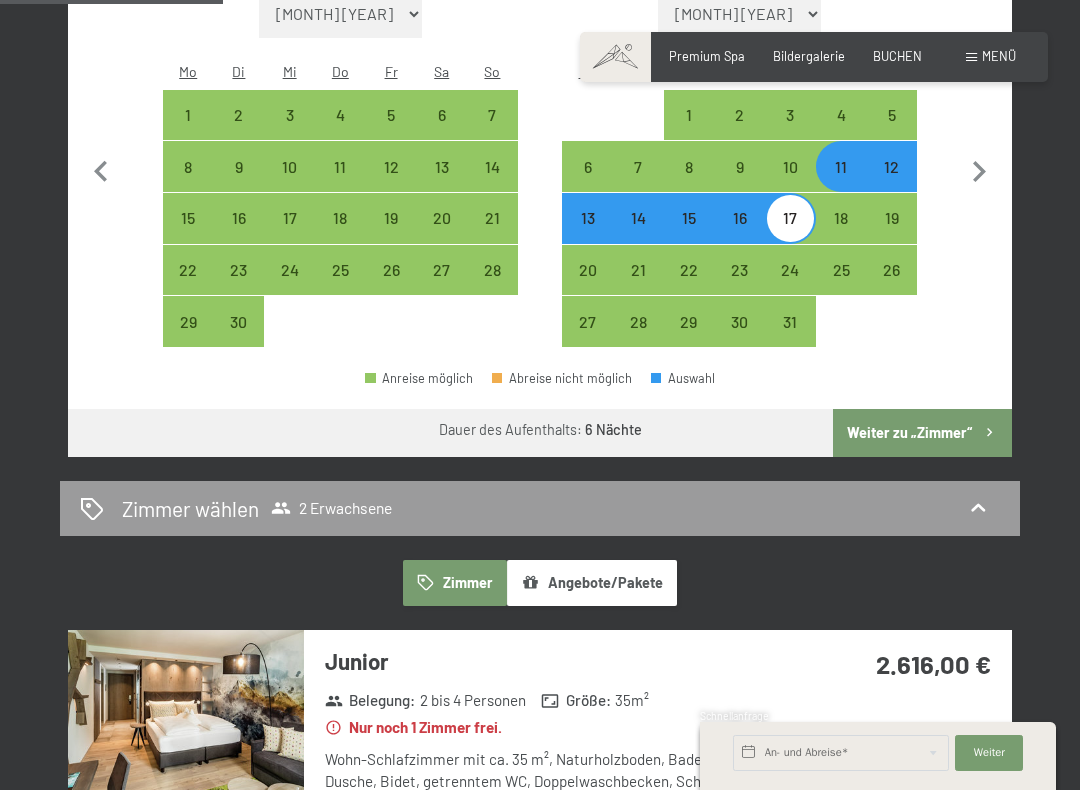 click on "Weiter zu „Zimmer“" at bounding box center [922, 433] 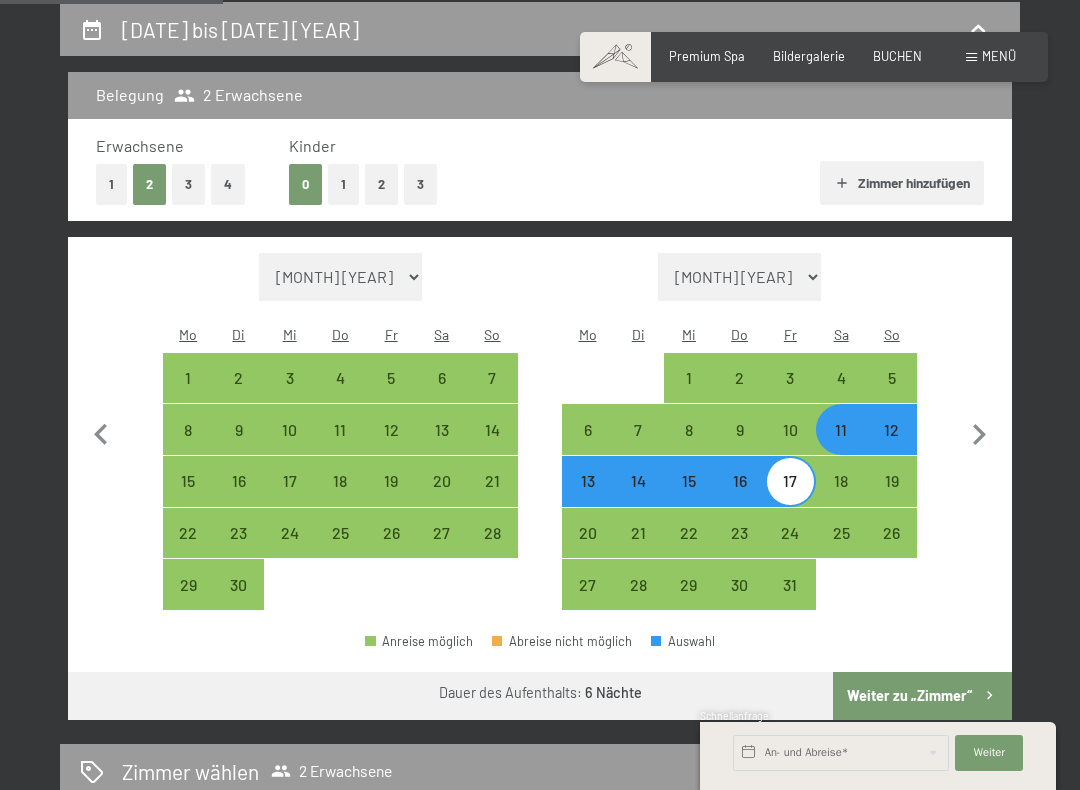 select on "[YEAR]-[MONTH]-[DAY]" 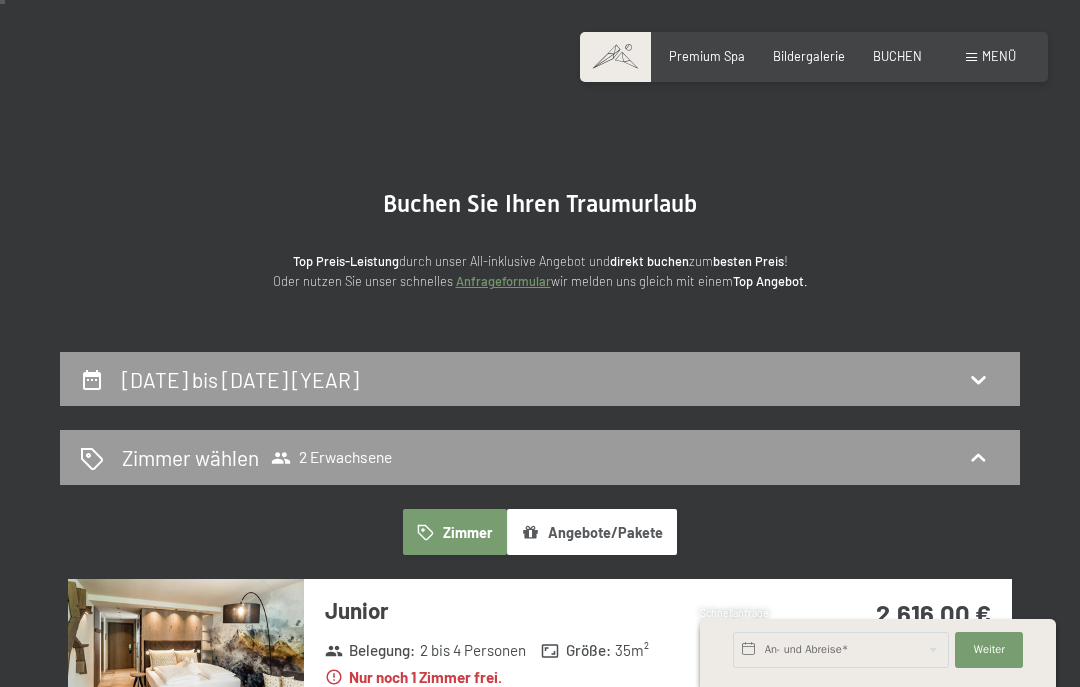 scroll, scrollTop: 0, scrollLeft: 0, axis: both 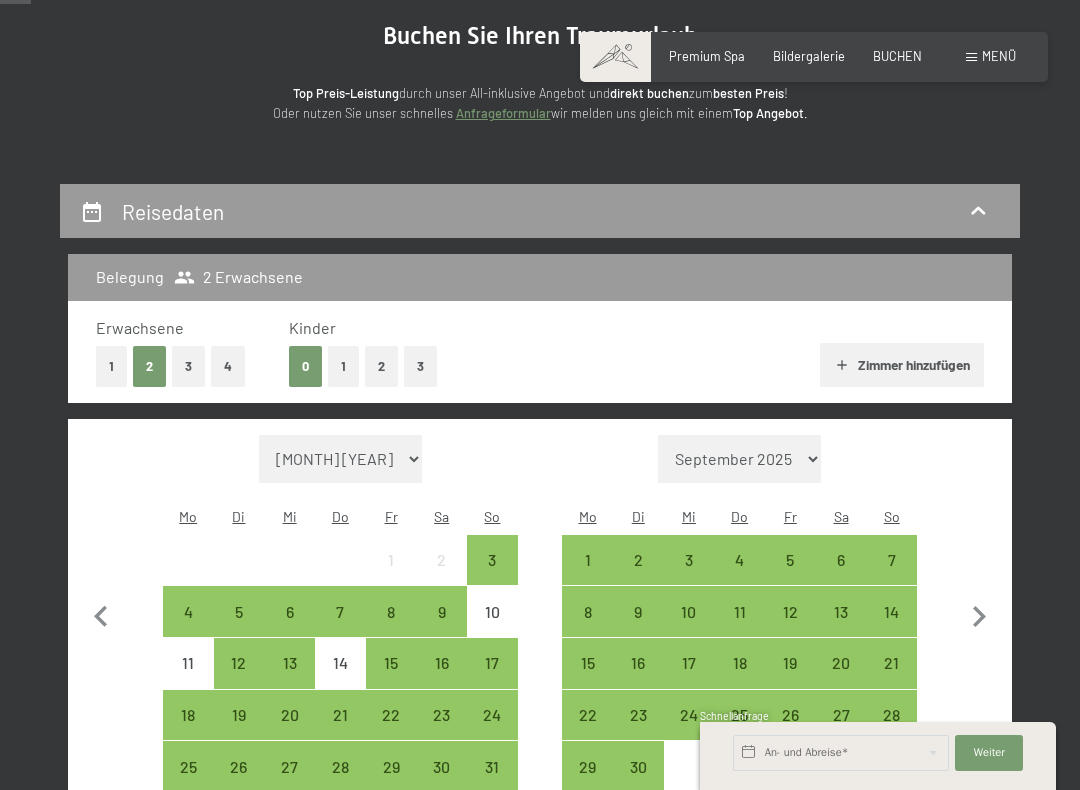 click 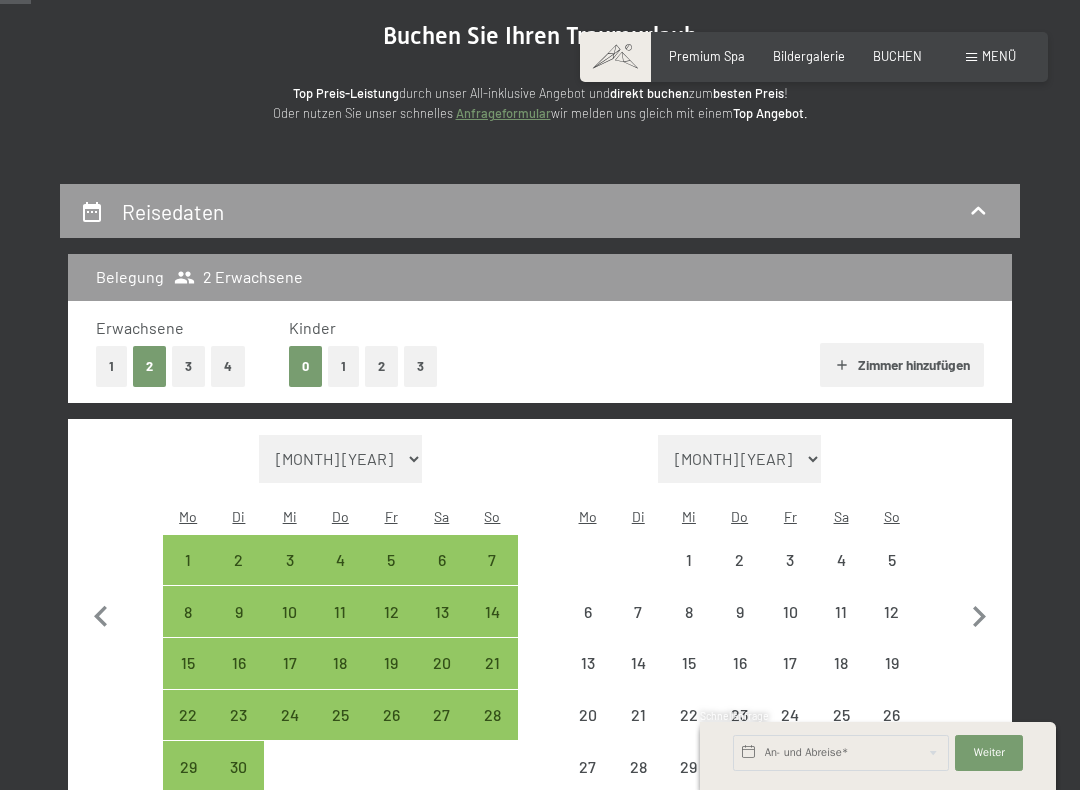 select on "[YEAR]-[MONTH]-[DAY]" 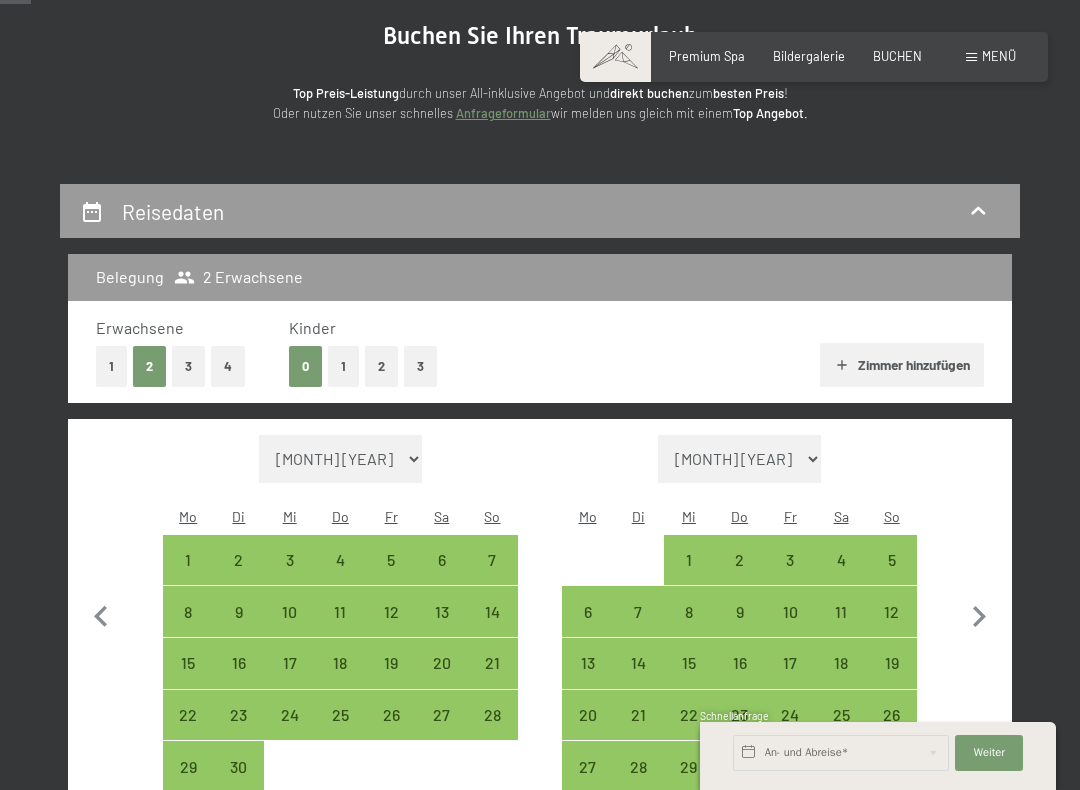 click on "11" at bounding box center [841, 627] 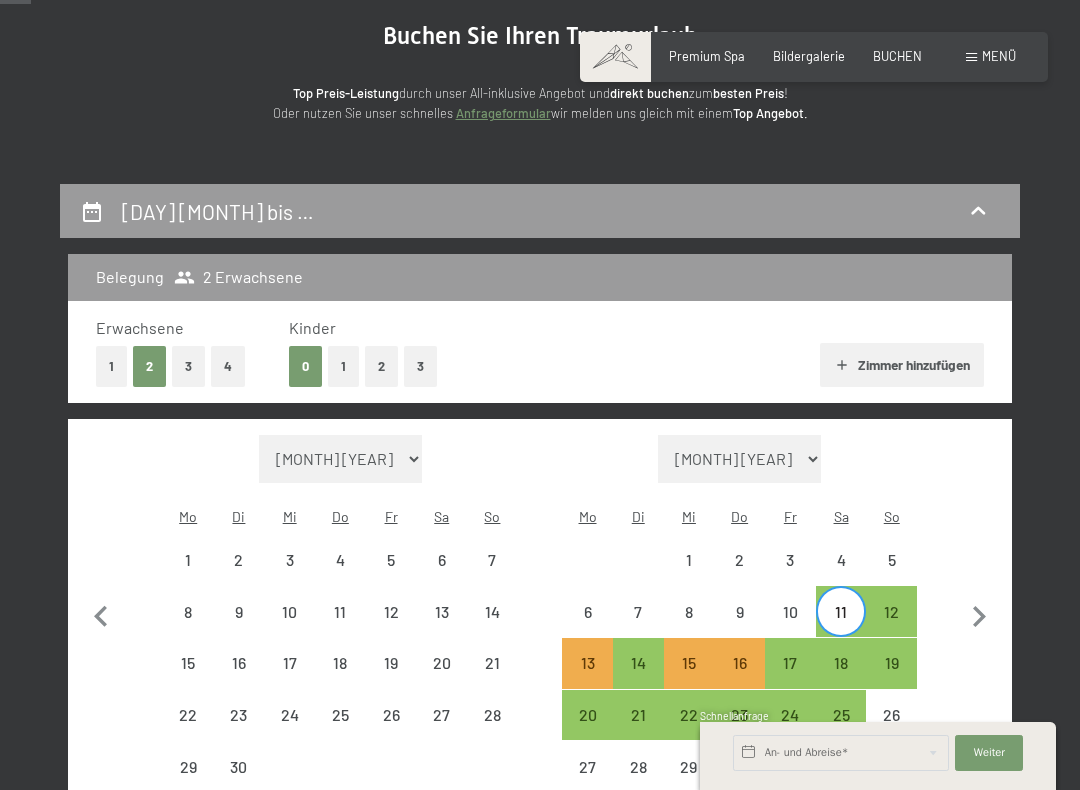 click on "18" at bounding box center (841, 678) 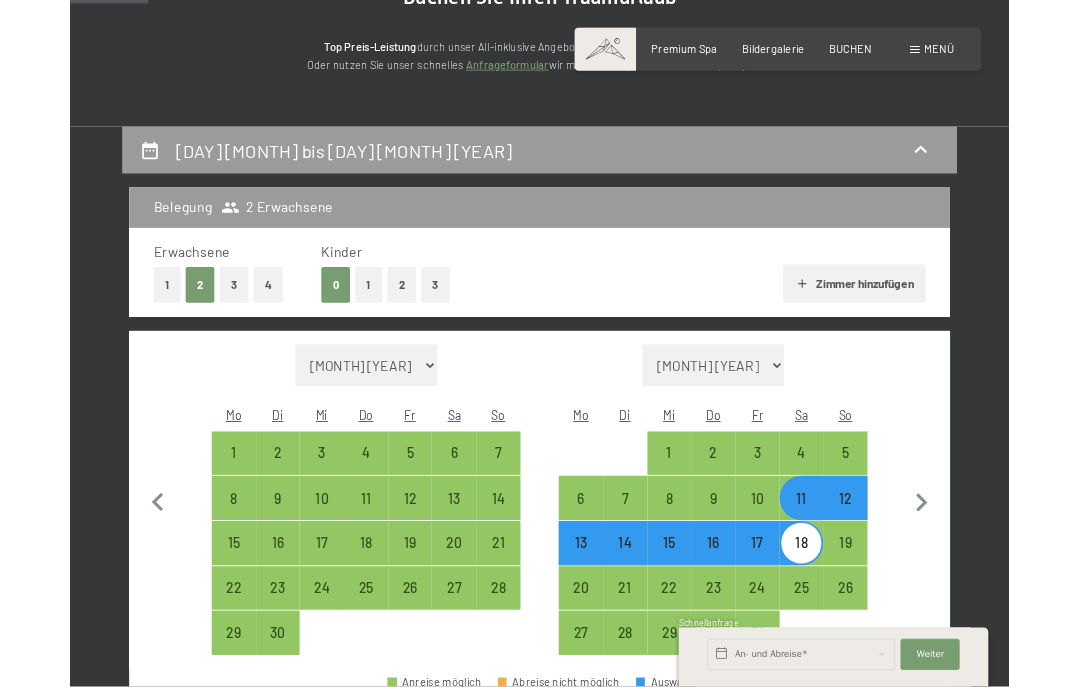 scroll, scrollTop: 288, scrollLeft: 0, axis: vertical 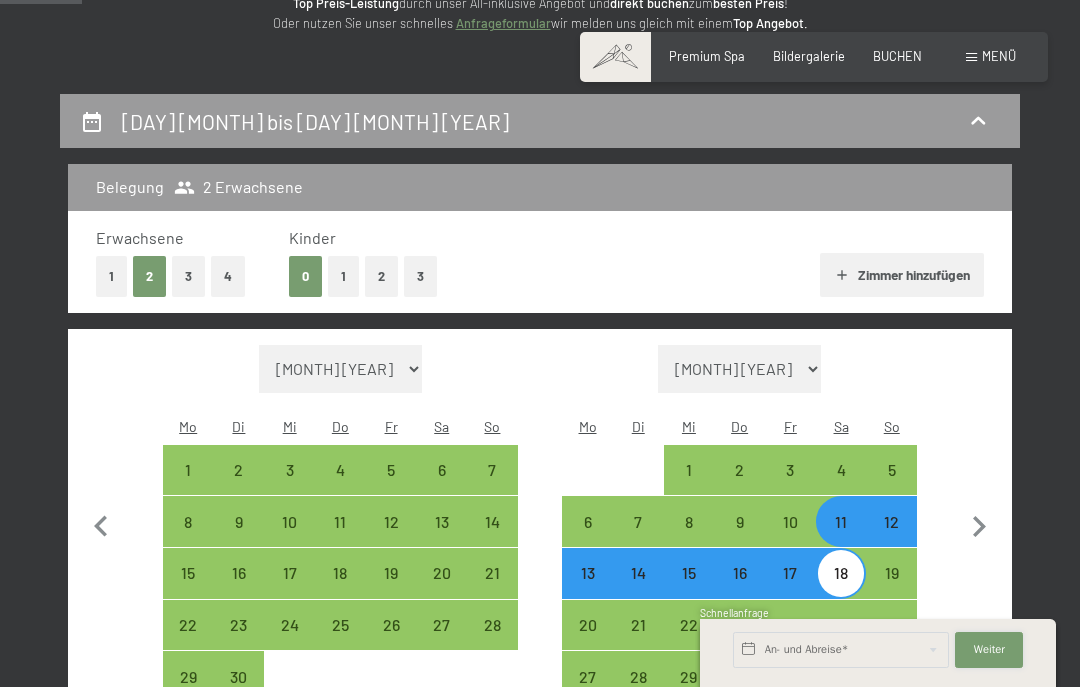click on "Weiter" at bounding box center [989, 650] 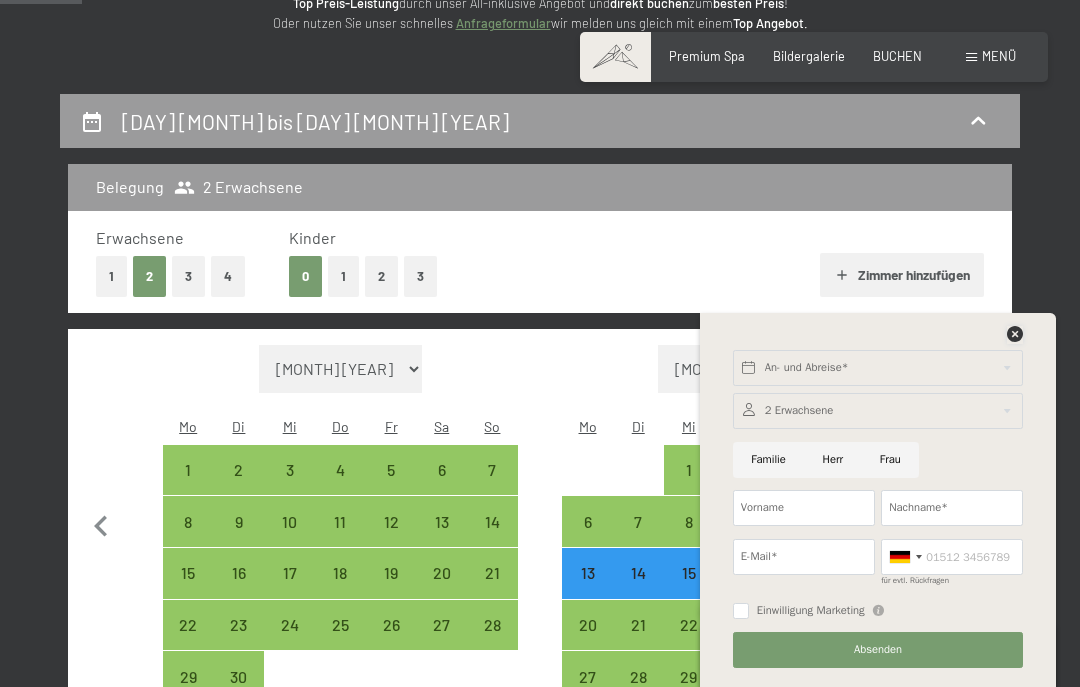 click at bounding box center (1015, 334) 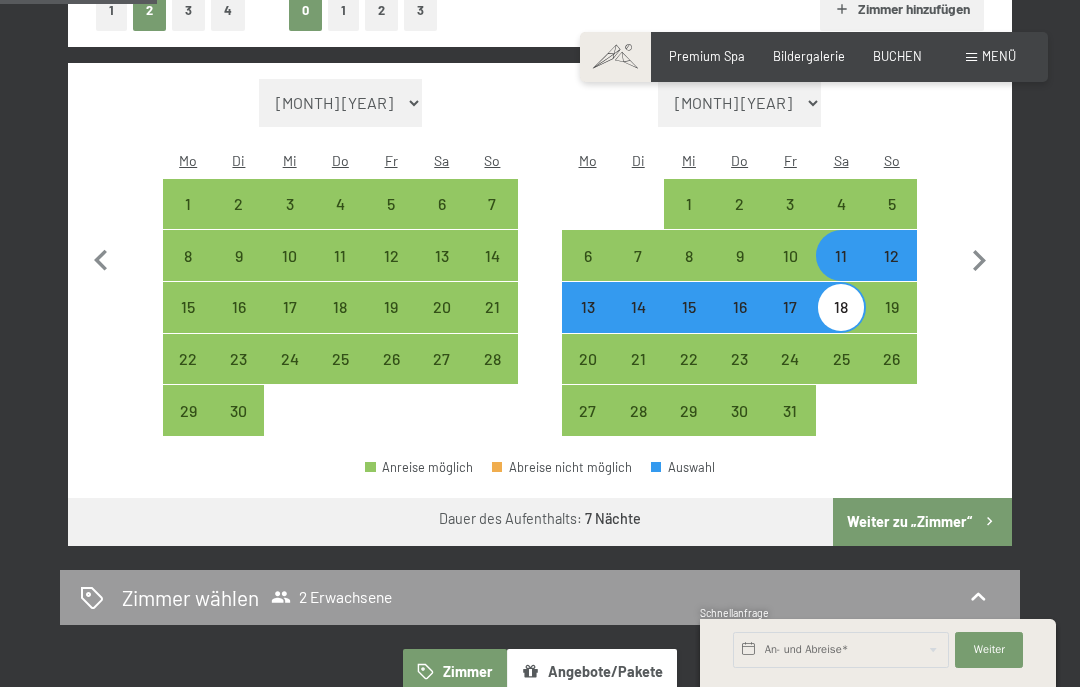 click on "Weiter zu „Zimmer“" at bounding box center [922, 522] 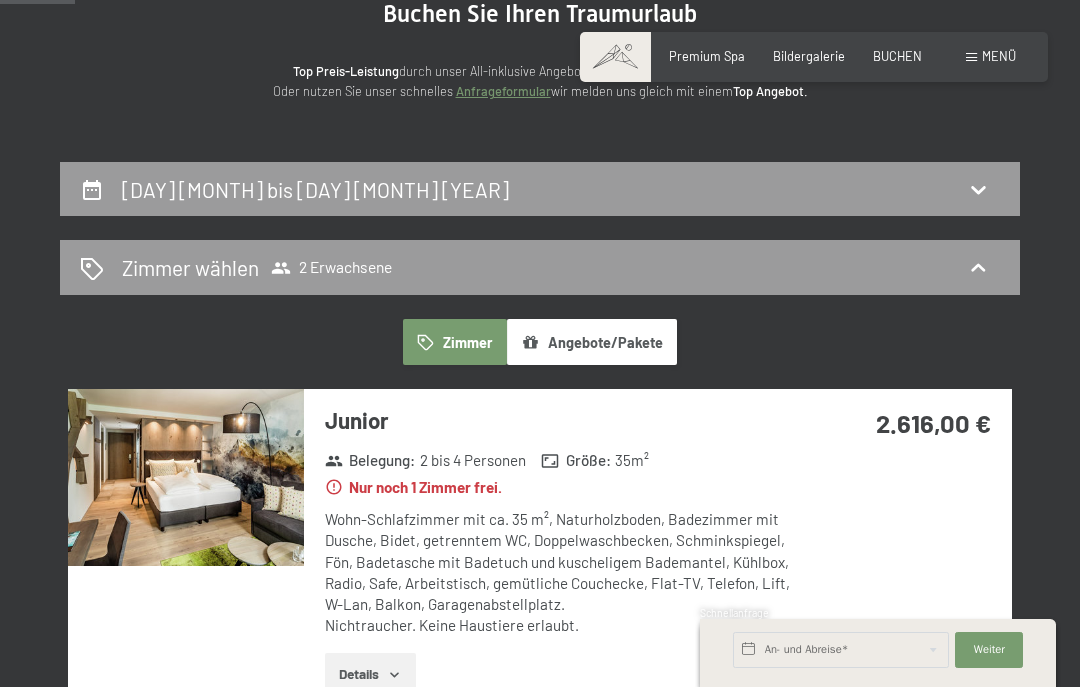 scroll, scrollTop: 219, scrollLeft: 0, axis: vertical 